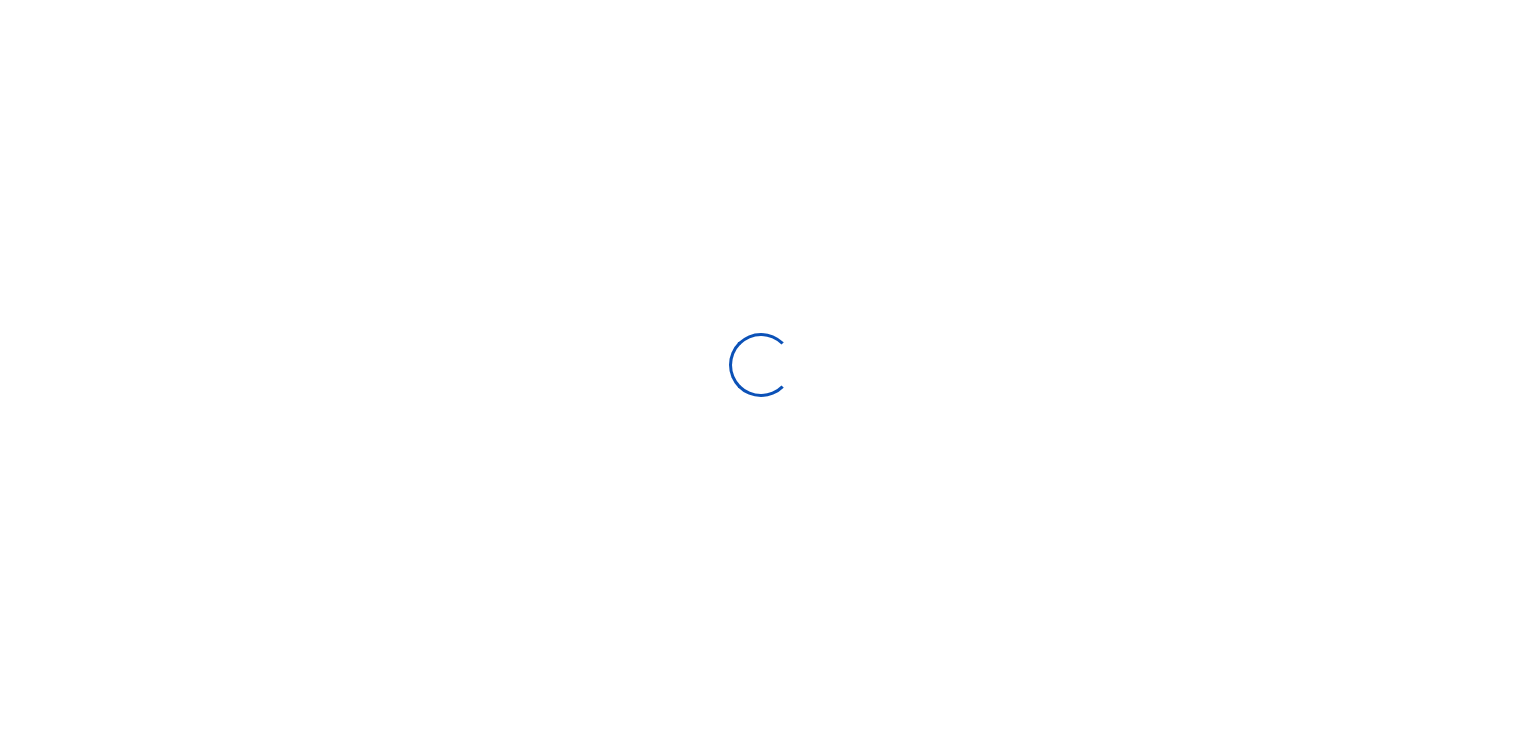 scroll, scrollTop: 0, scrollLeft: 0, axis: both 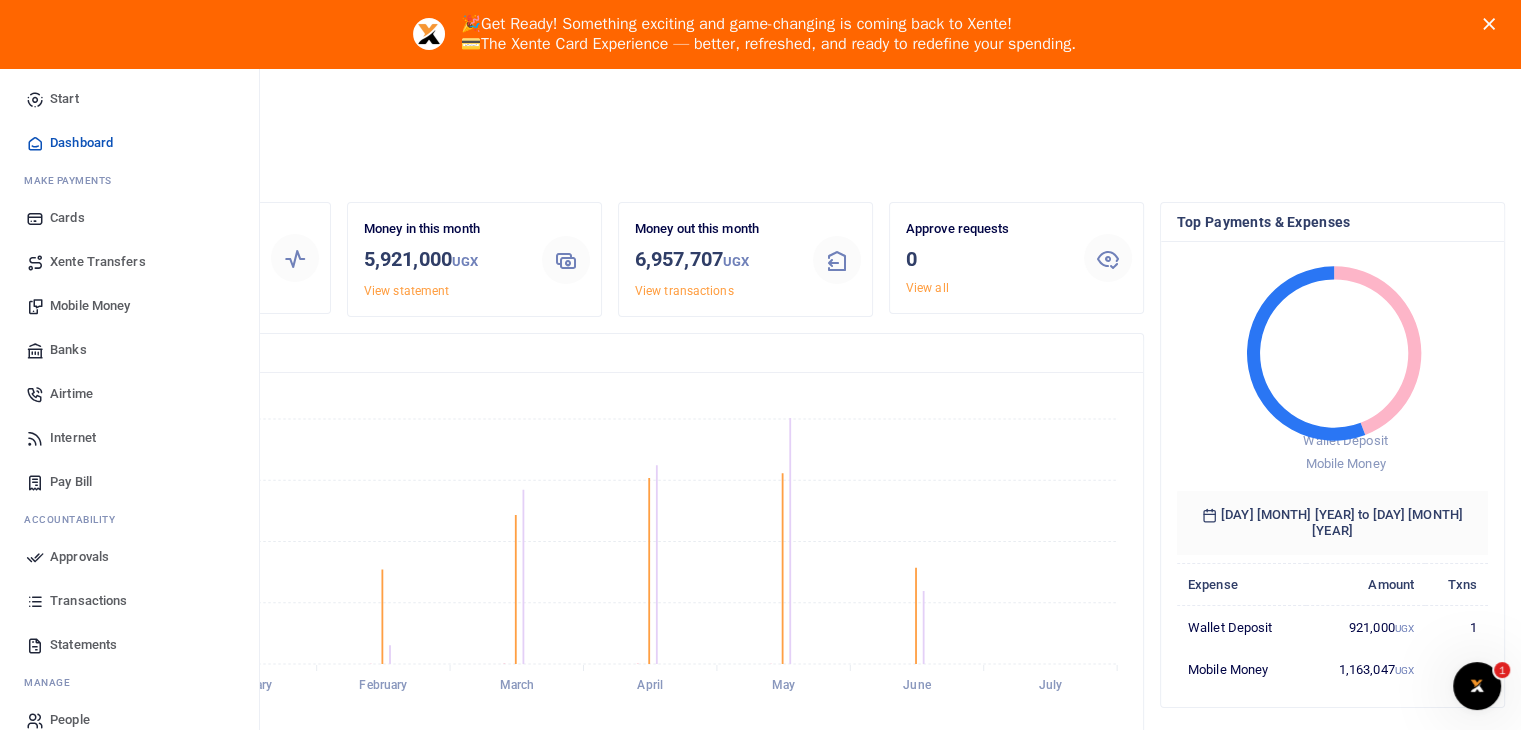 click on "Mobile Money" at bounding box center (90, 306) 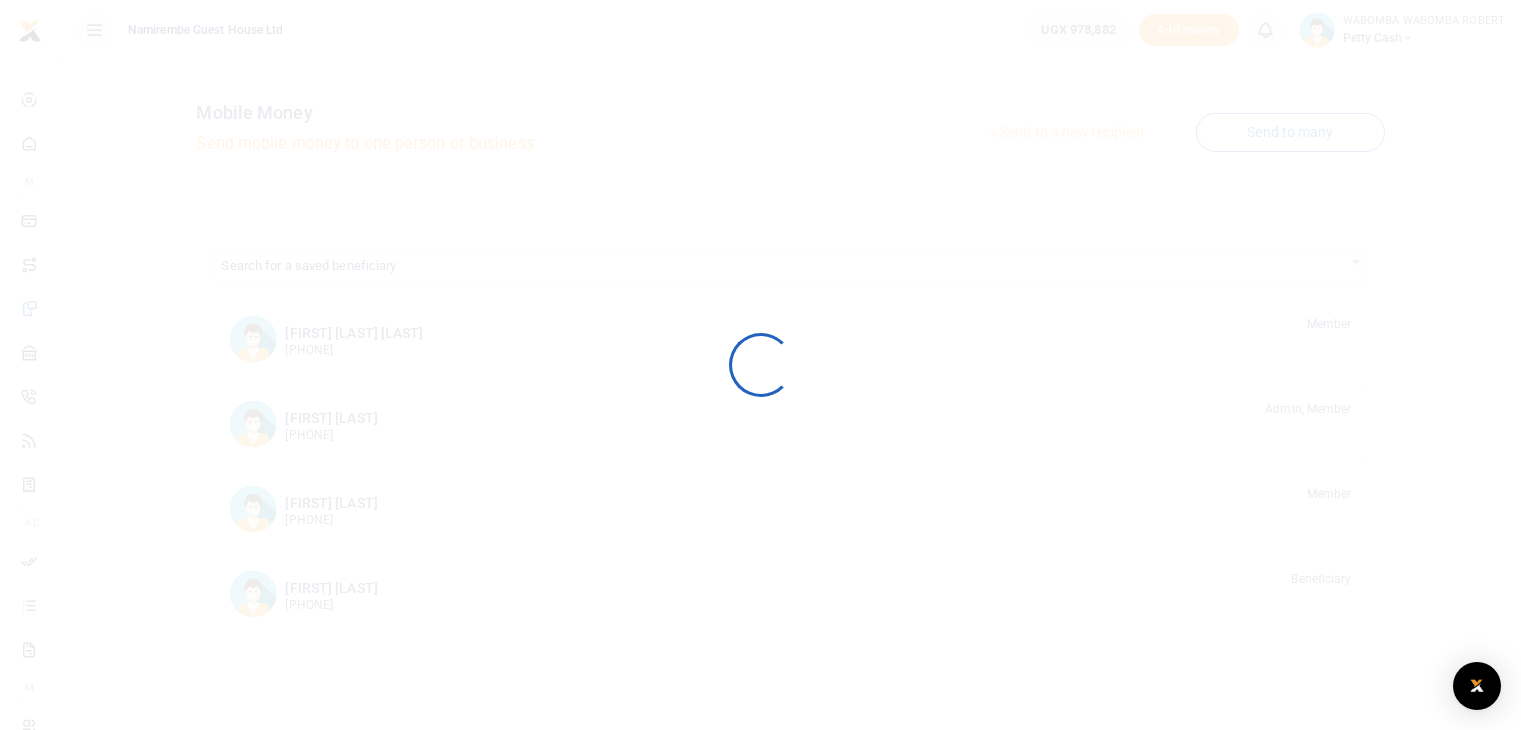 scroll, scrollTop: 0, scrollLeft: 0, axis: both 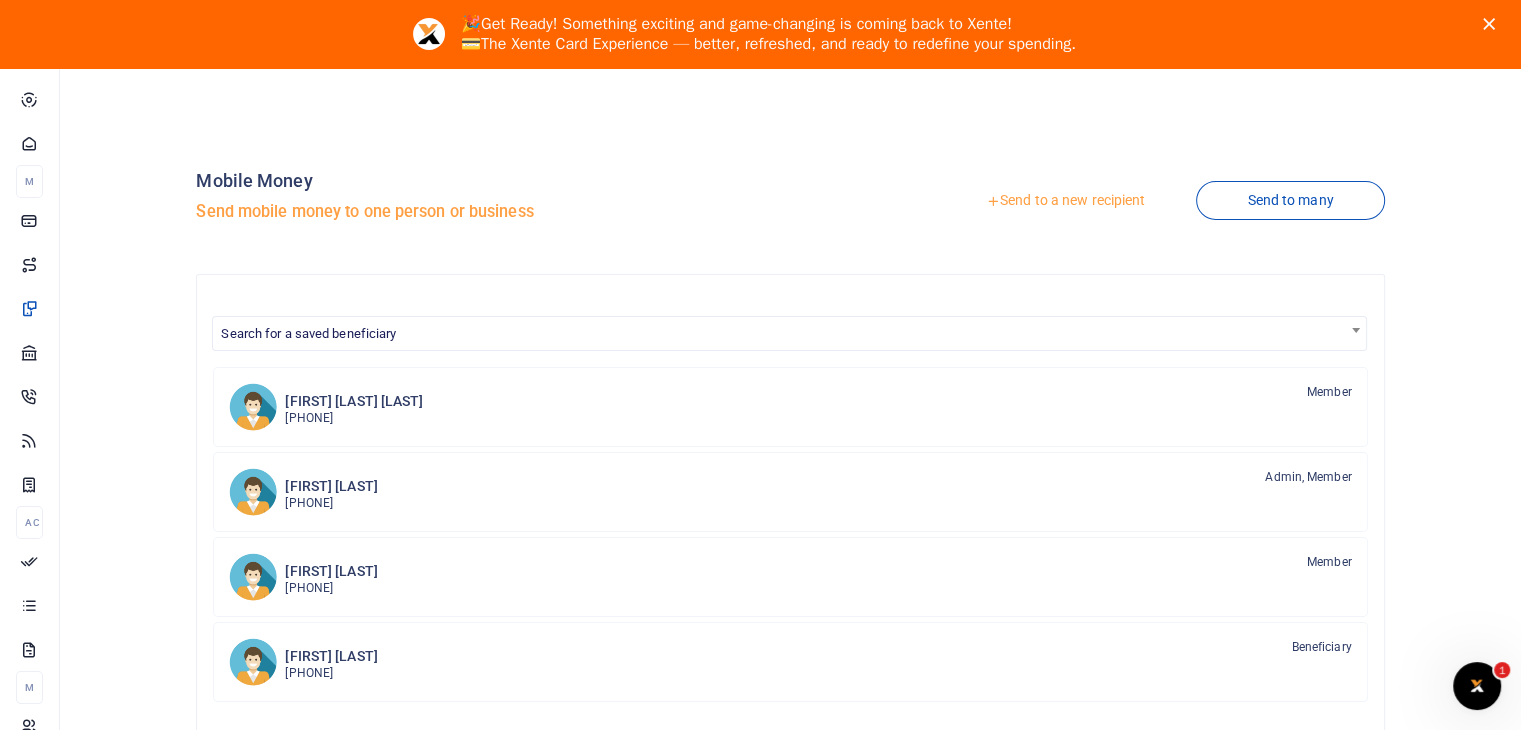 click on "Send to a new recipient" at bounding box center [1065, 201] 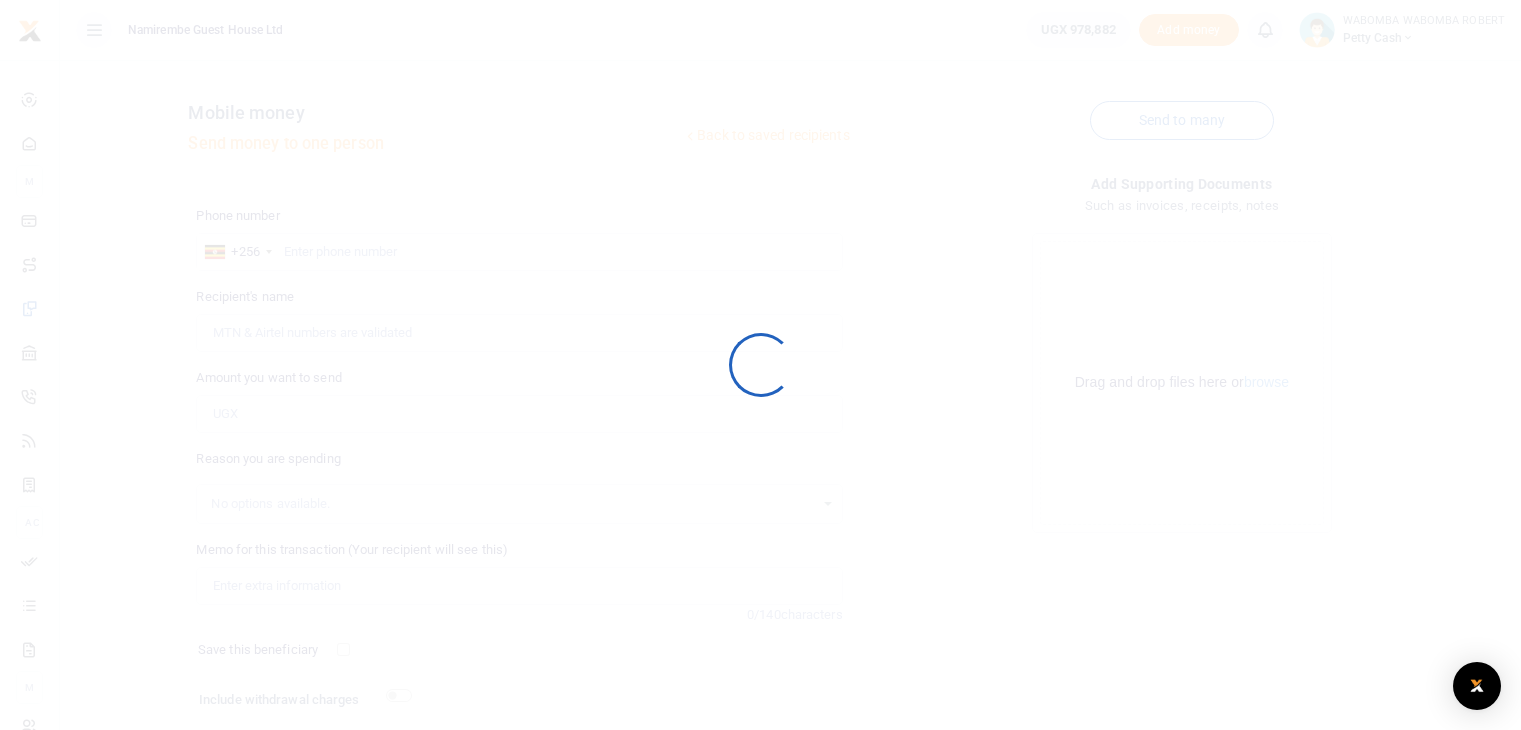 scroll, scrollTop: 0, scrollLeft: 0, axis: both 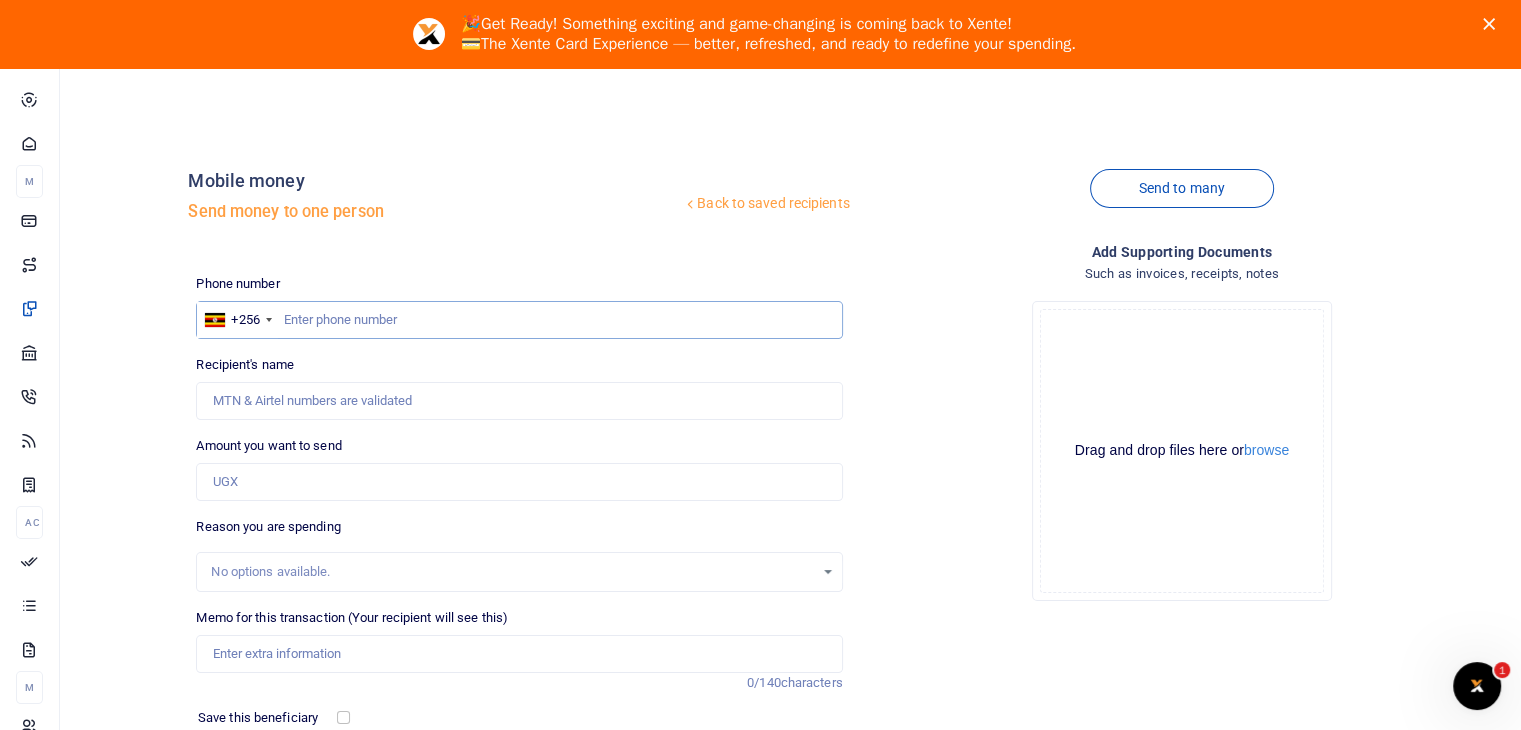 click at bounding box center [519, 320] 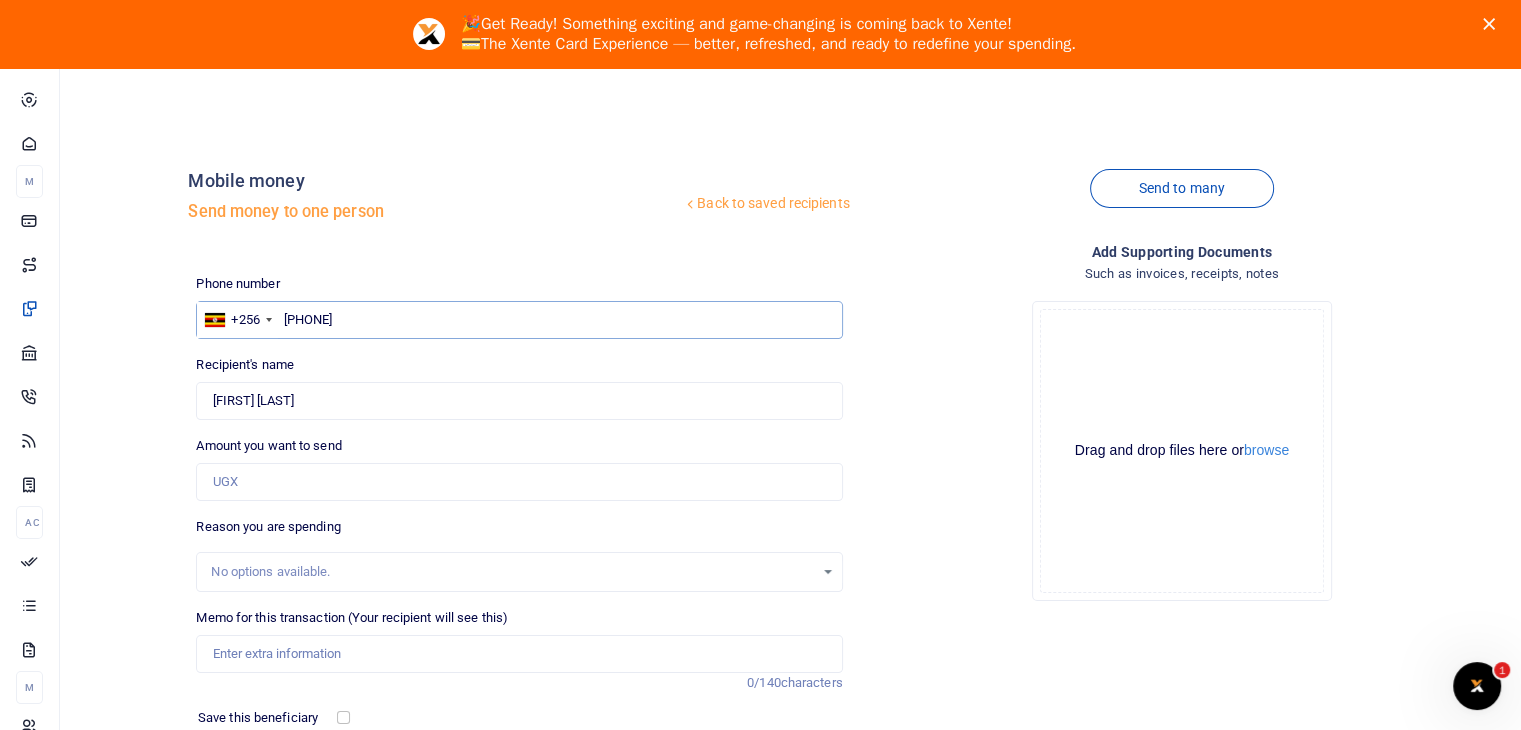type on "773756681" 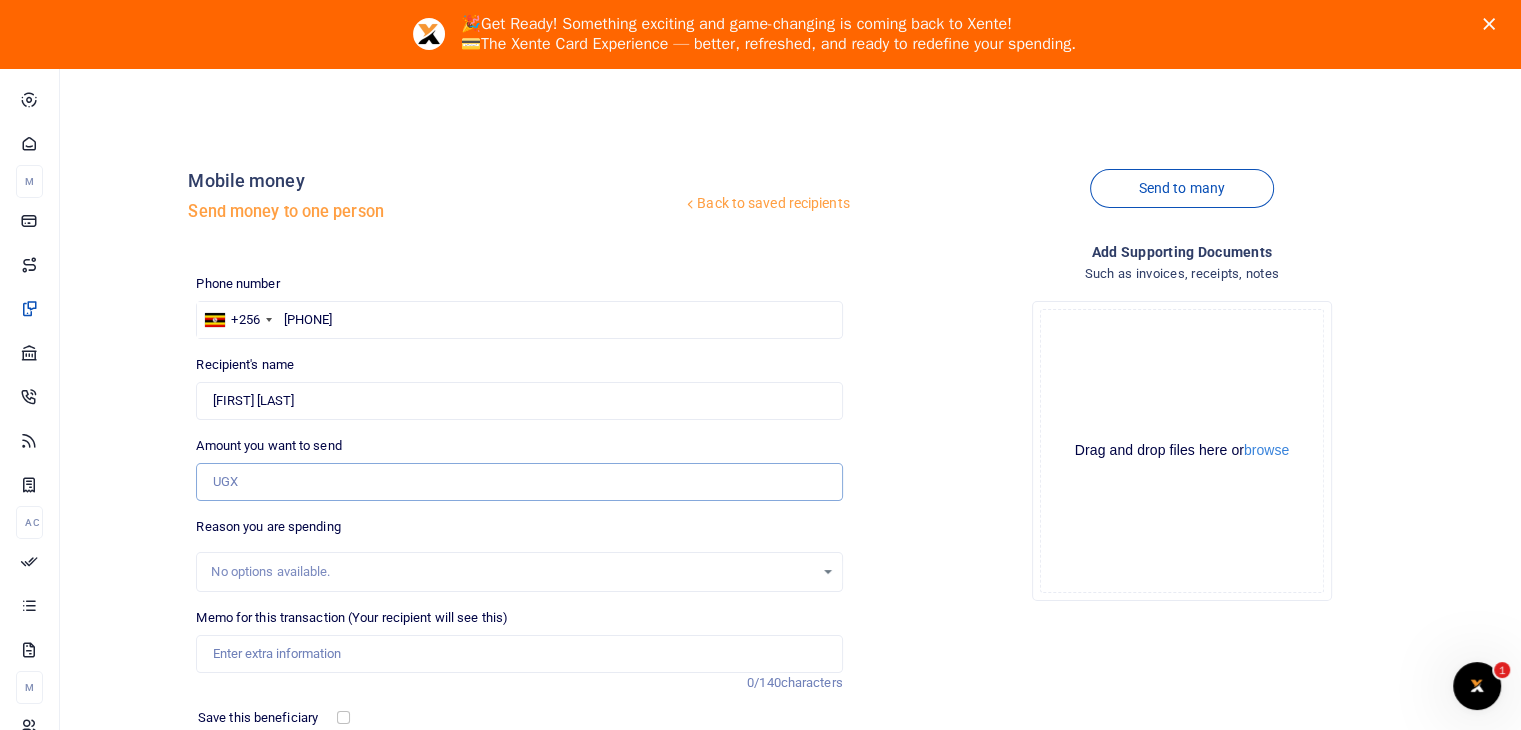 click on "Amount you want to send" at bounding box center (519, 482) 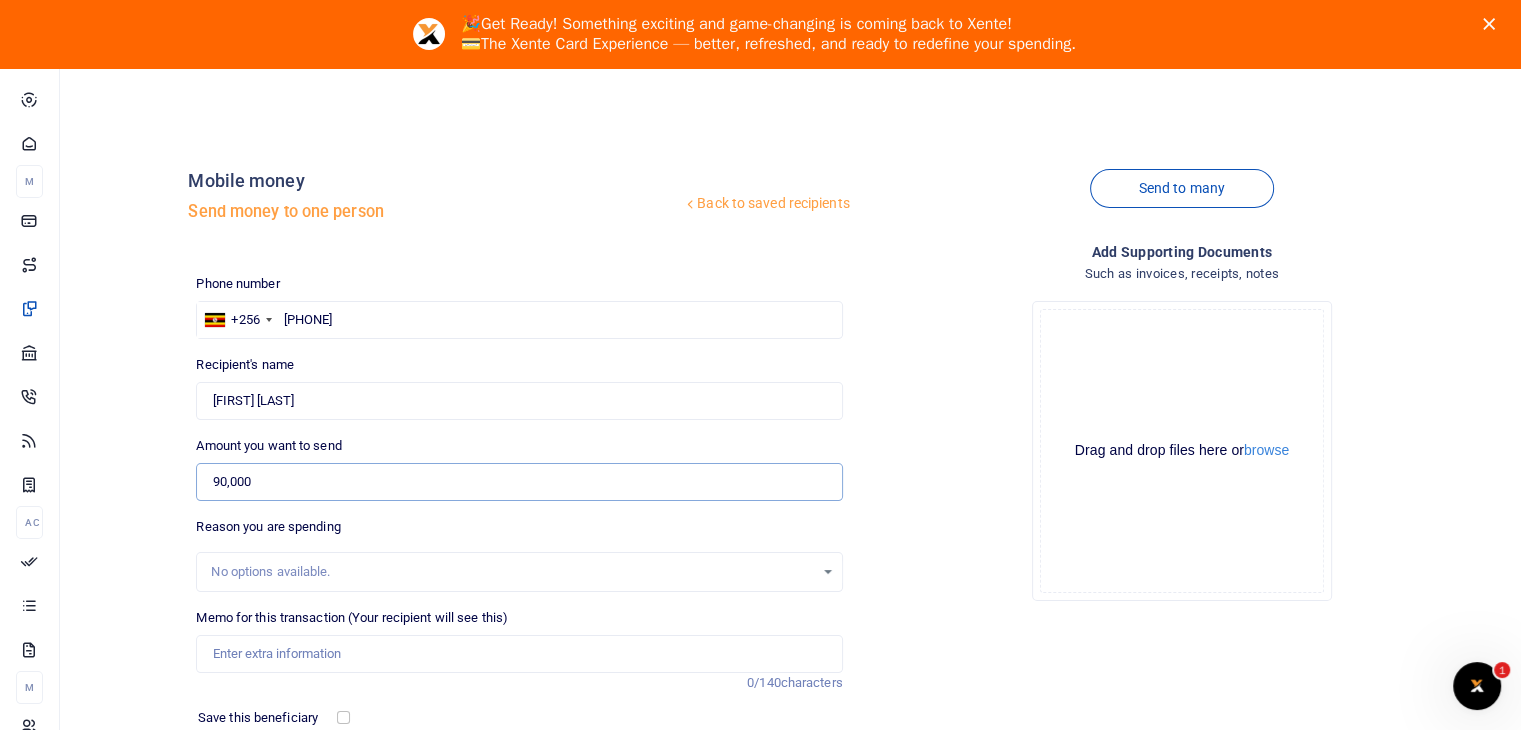 type on "90,000" 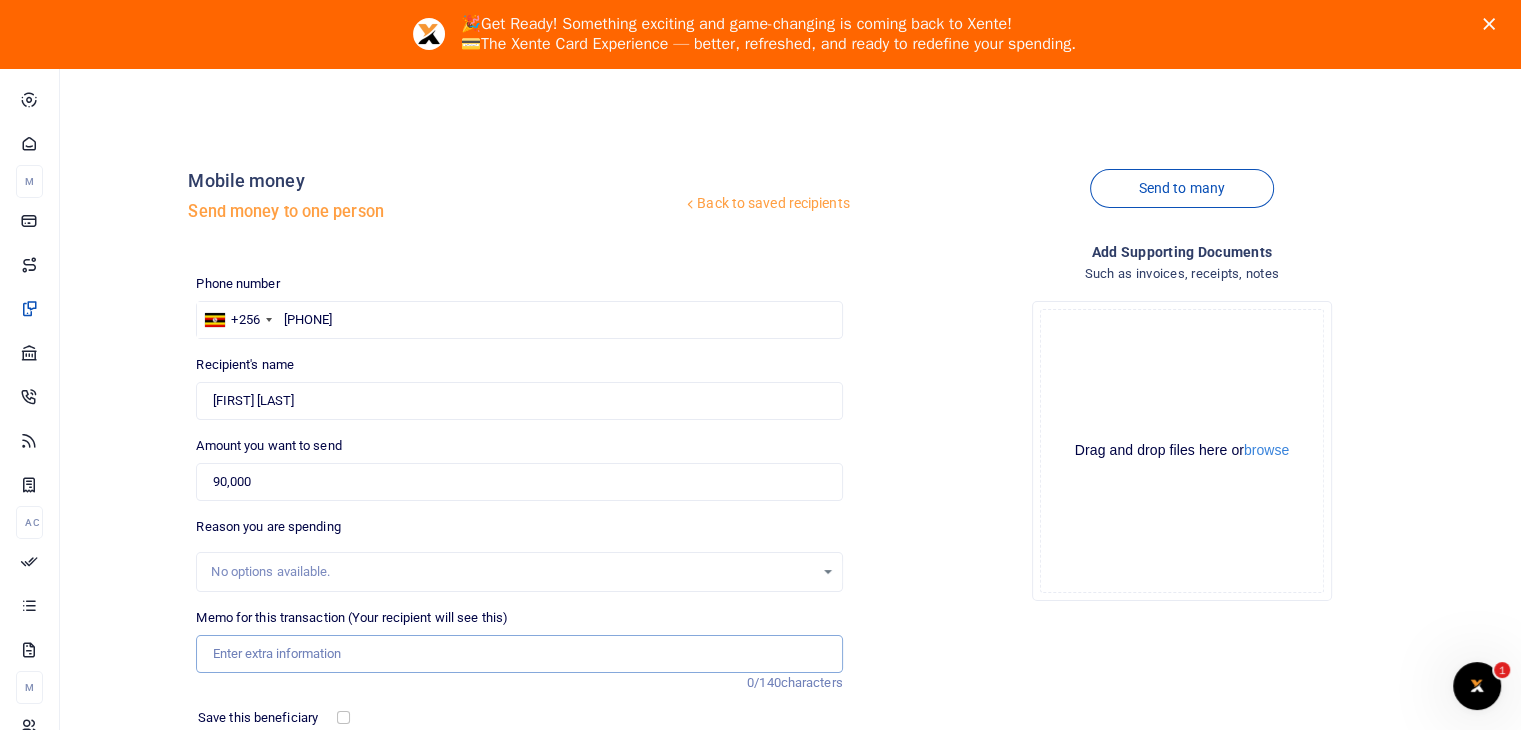 click on "Memo for this transaction (Your recipient will see this)" at bounding box center [519, 654] 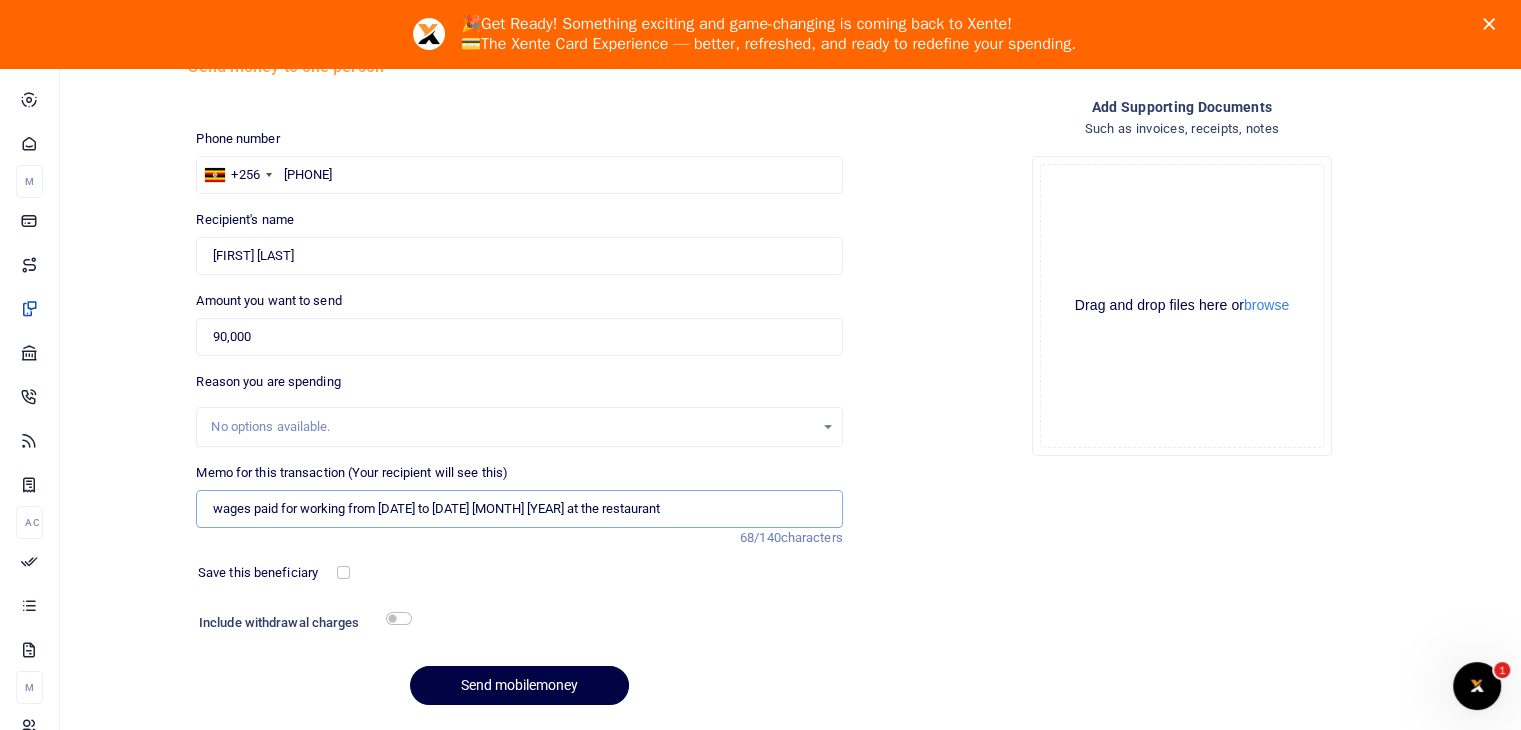 scroll, scrollTop: 160, scrollLeft: 0, axis: vertical 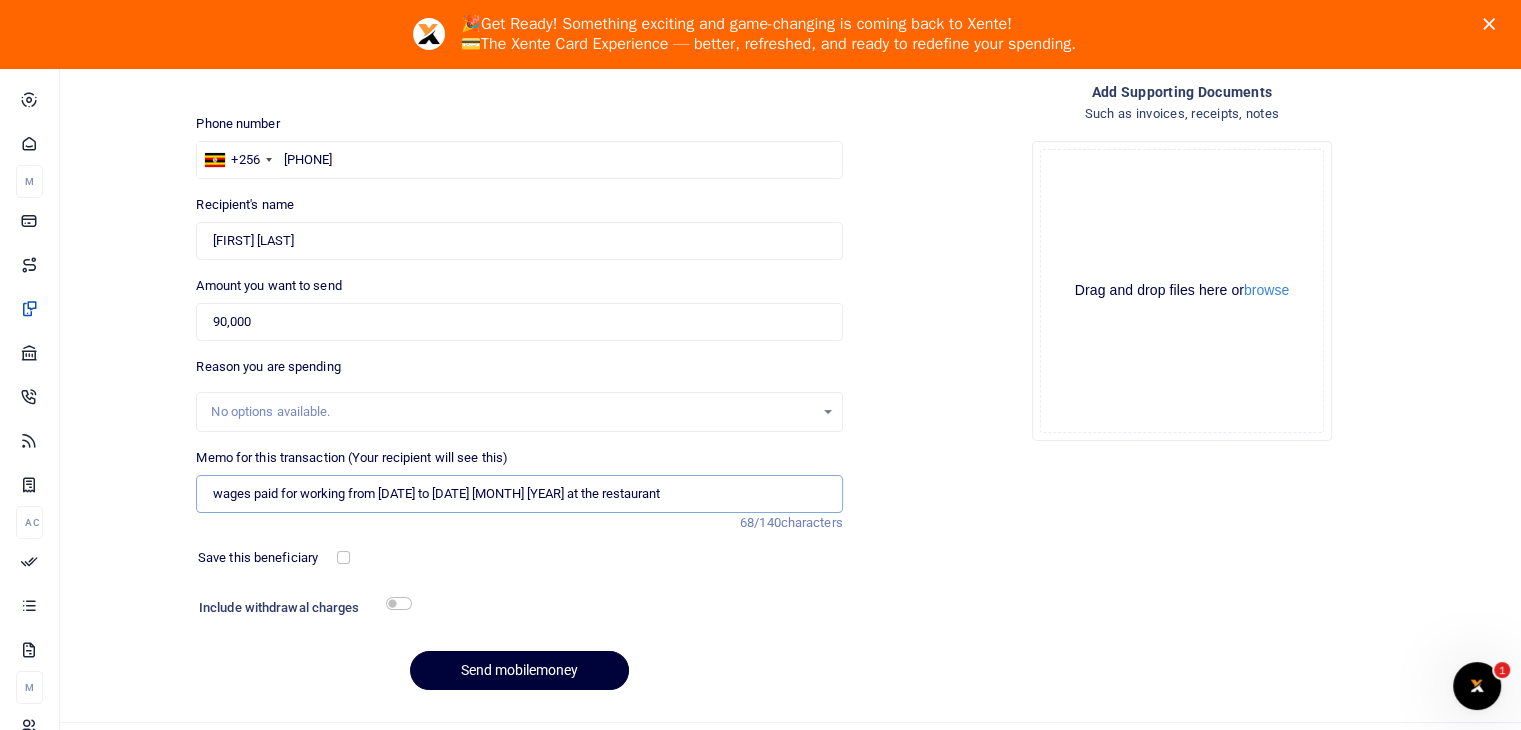 type on "wages paid for working from 22nd to 30th June 2025 at the restaurant" 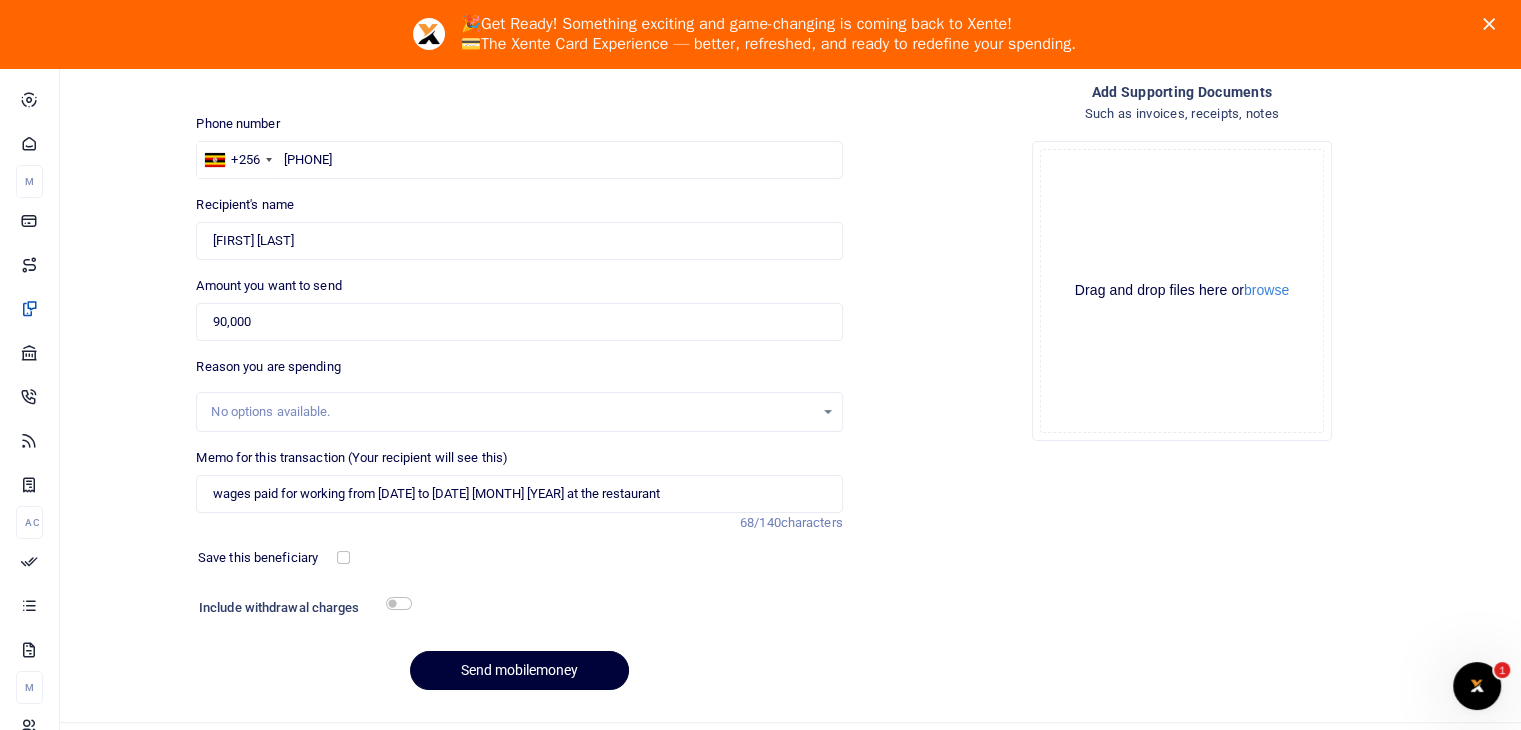 click on "Send mobilemoney" at bounding box center [519, 670] 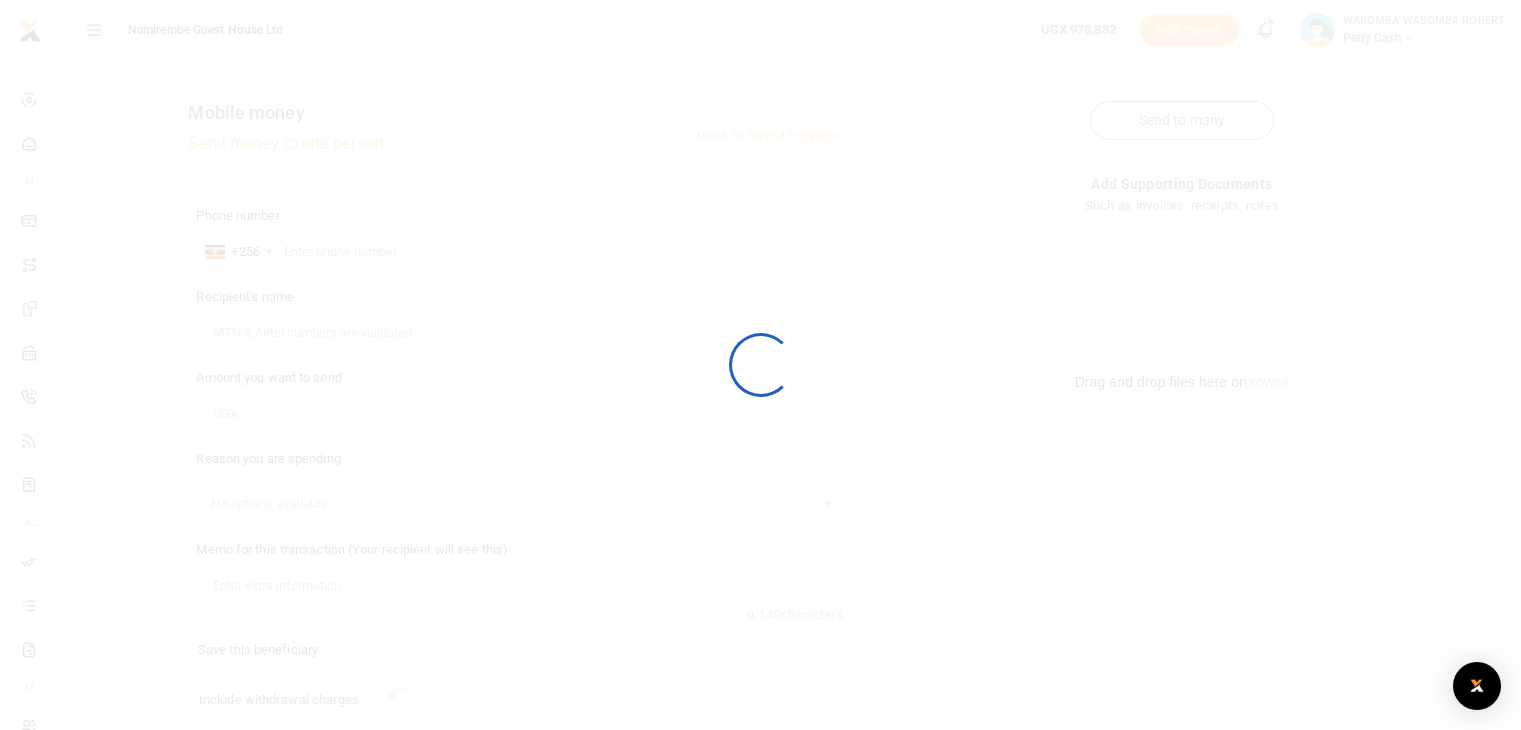 scroll, scrollTop: 92, scrollLeft: 0, axis: vertical 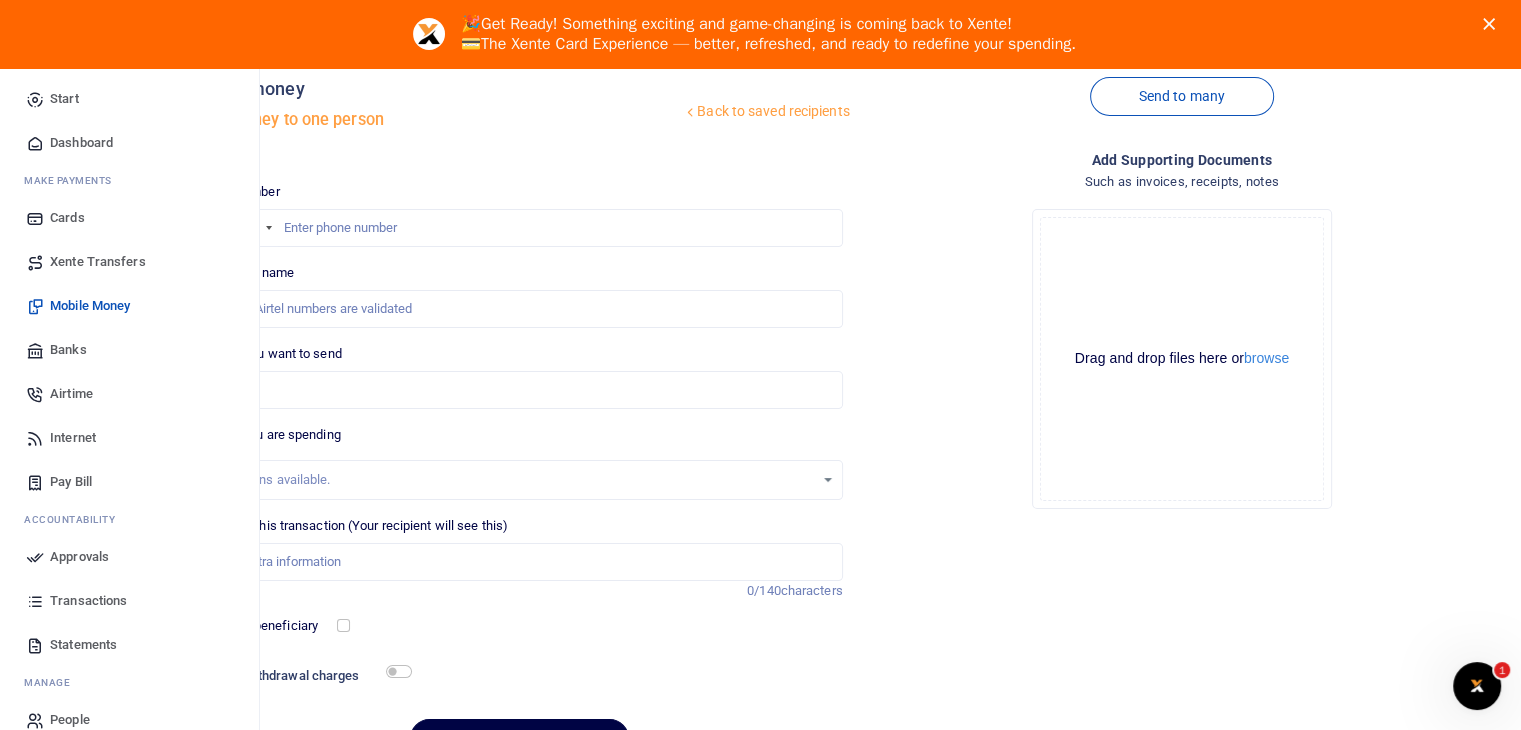 click on "Approvals" at bounding box center [79, 557] 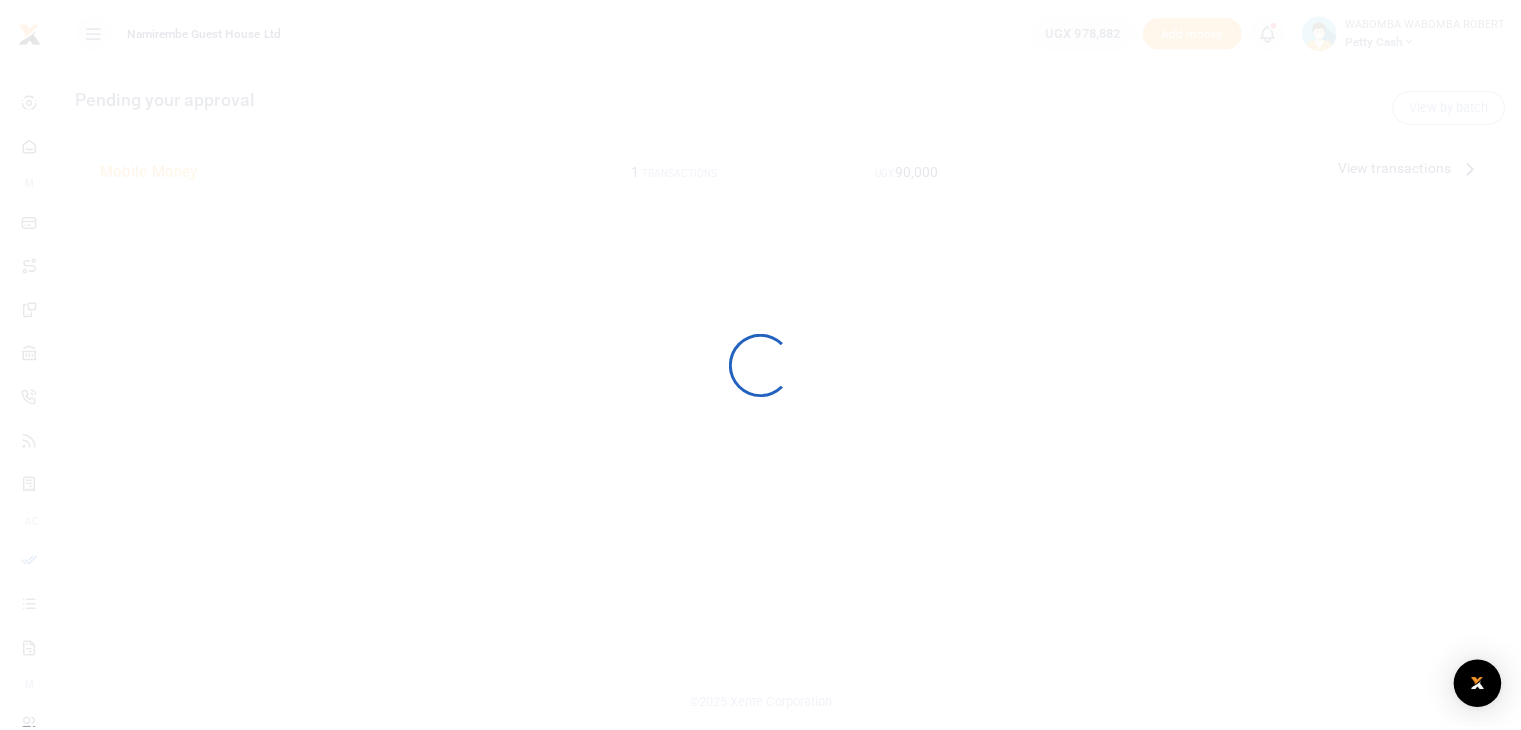 scroll, scrollTop: 0, scrollLeft: 0, axis: both 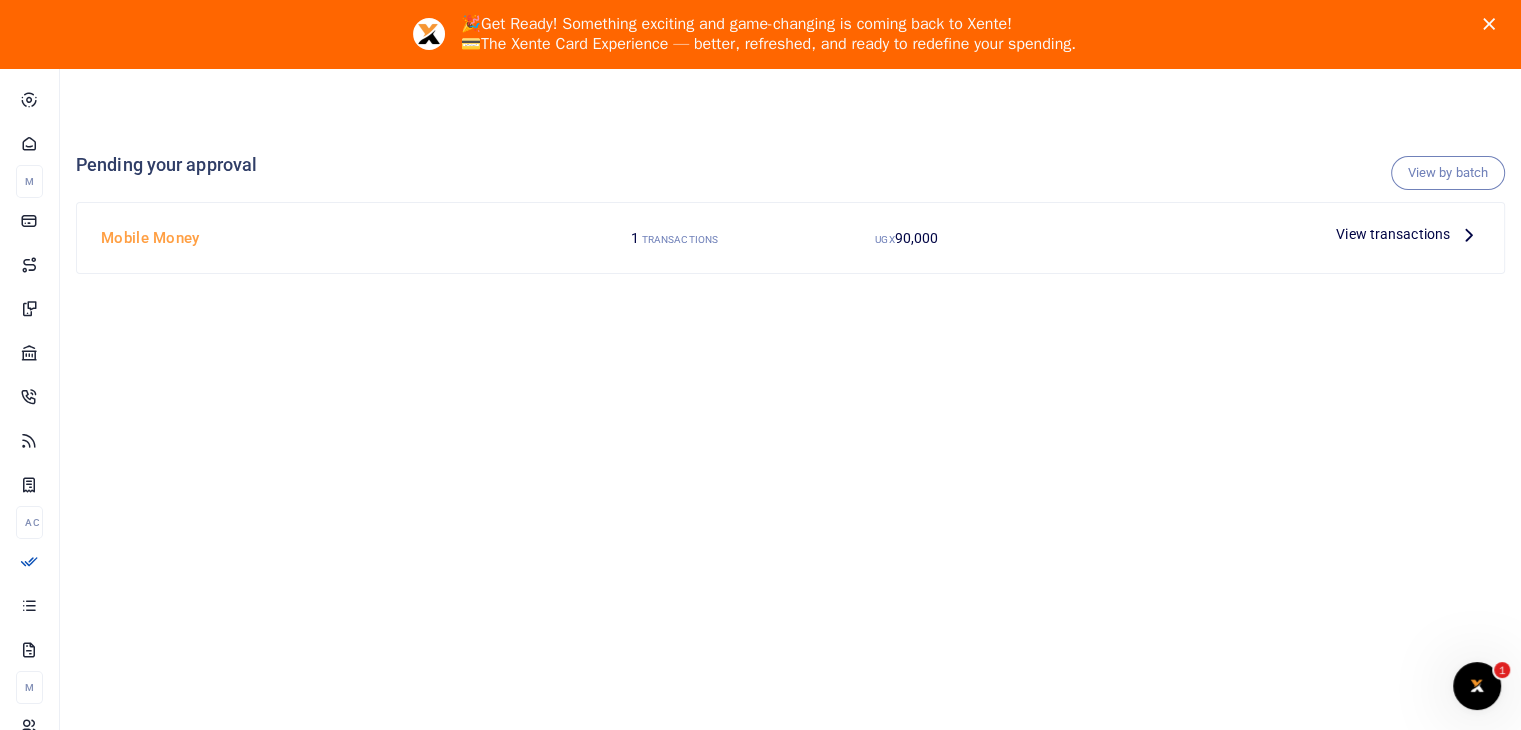 click on "View transactions" at bounding box center [1393, 234] 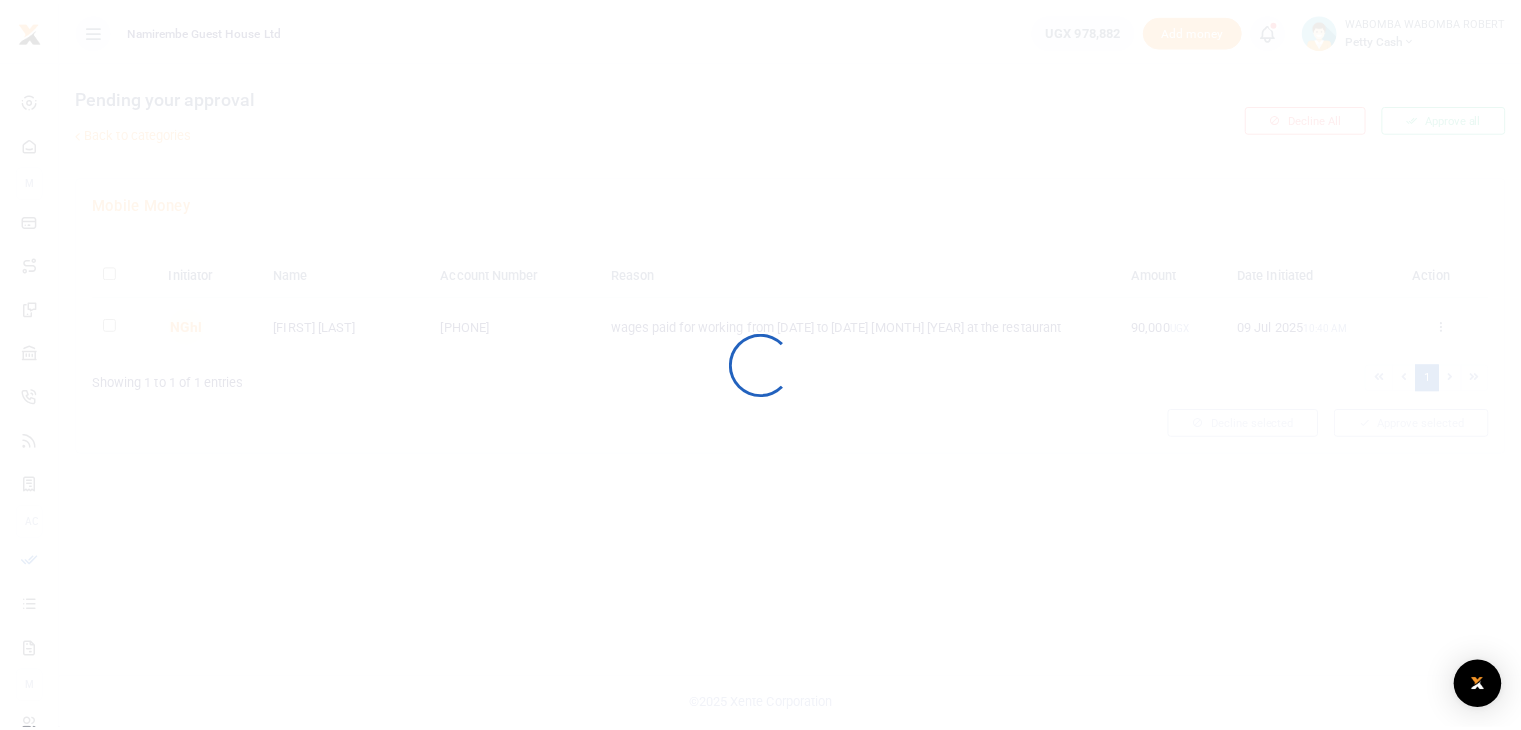 scroll, scrollTop: 0, scrollLeft: 0, axis: both 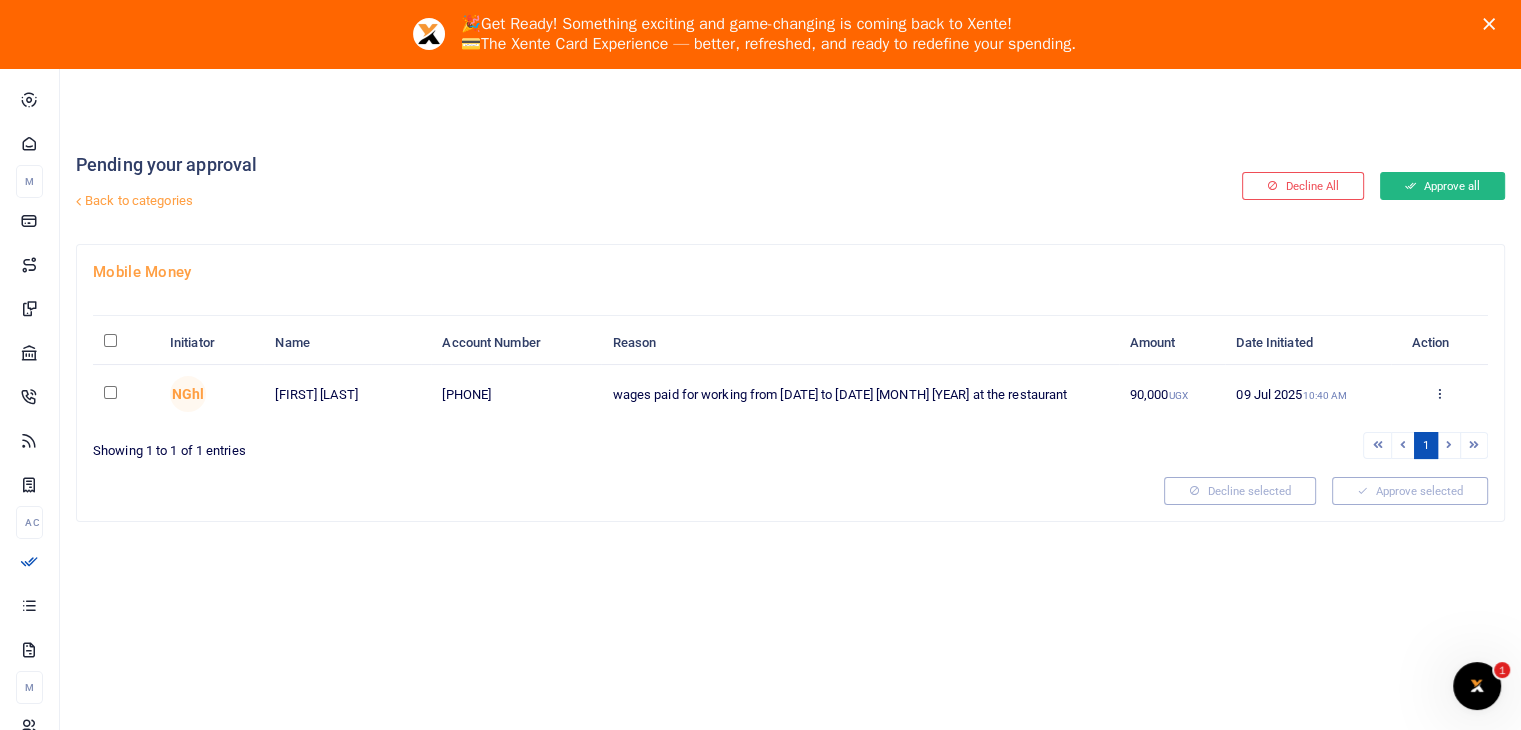 click on "Approve all" at bounding box center (1442, 186) 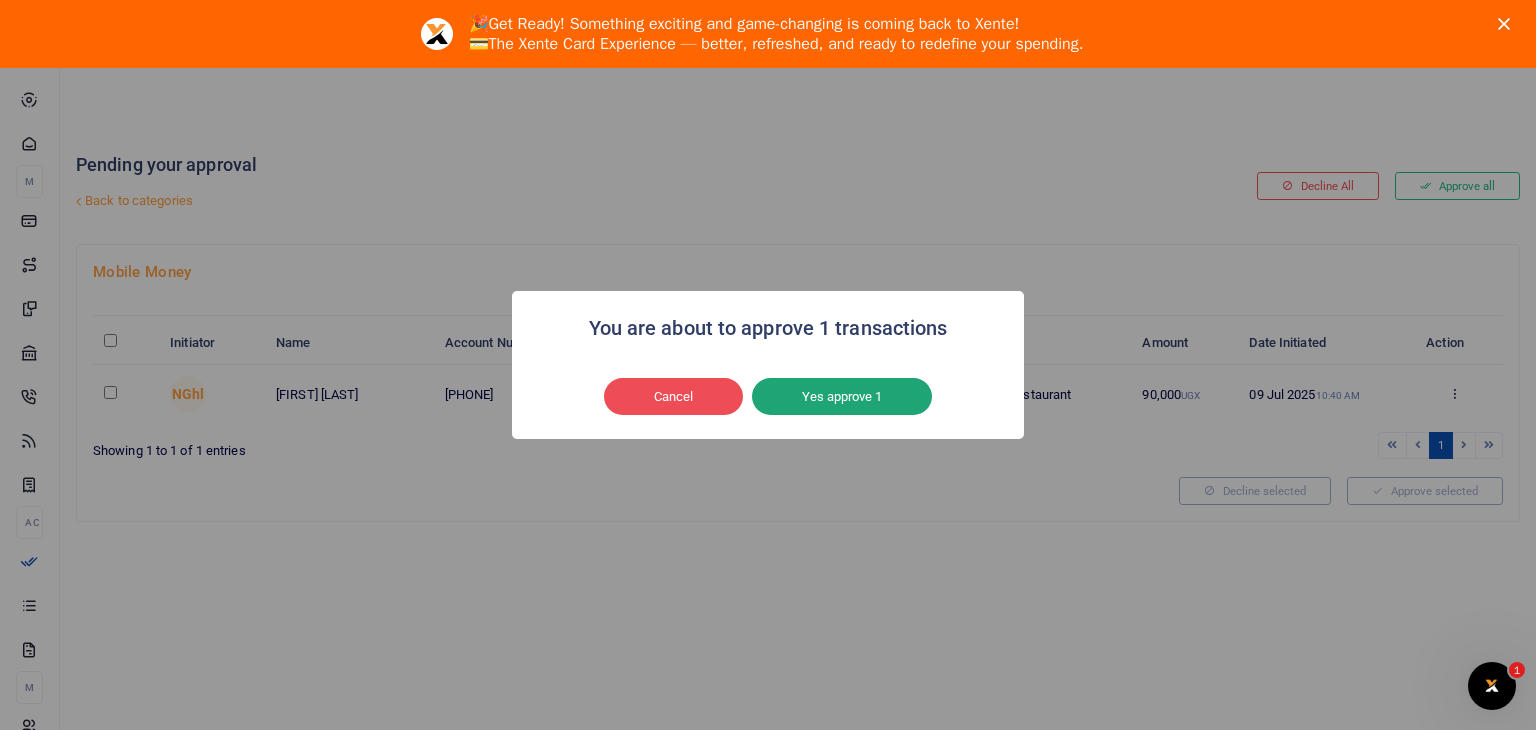 click on "Yes approve 1" at bounding box center [842, 397] 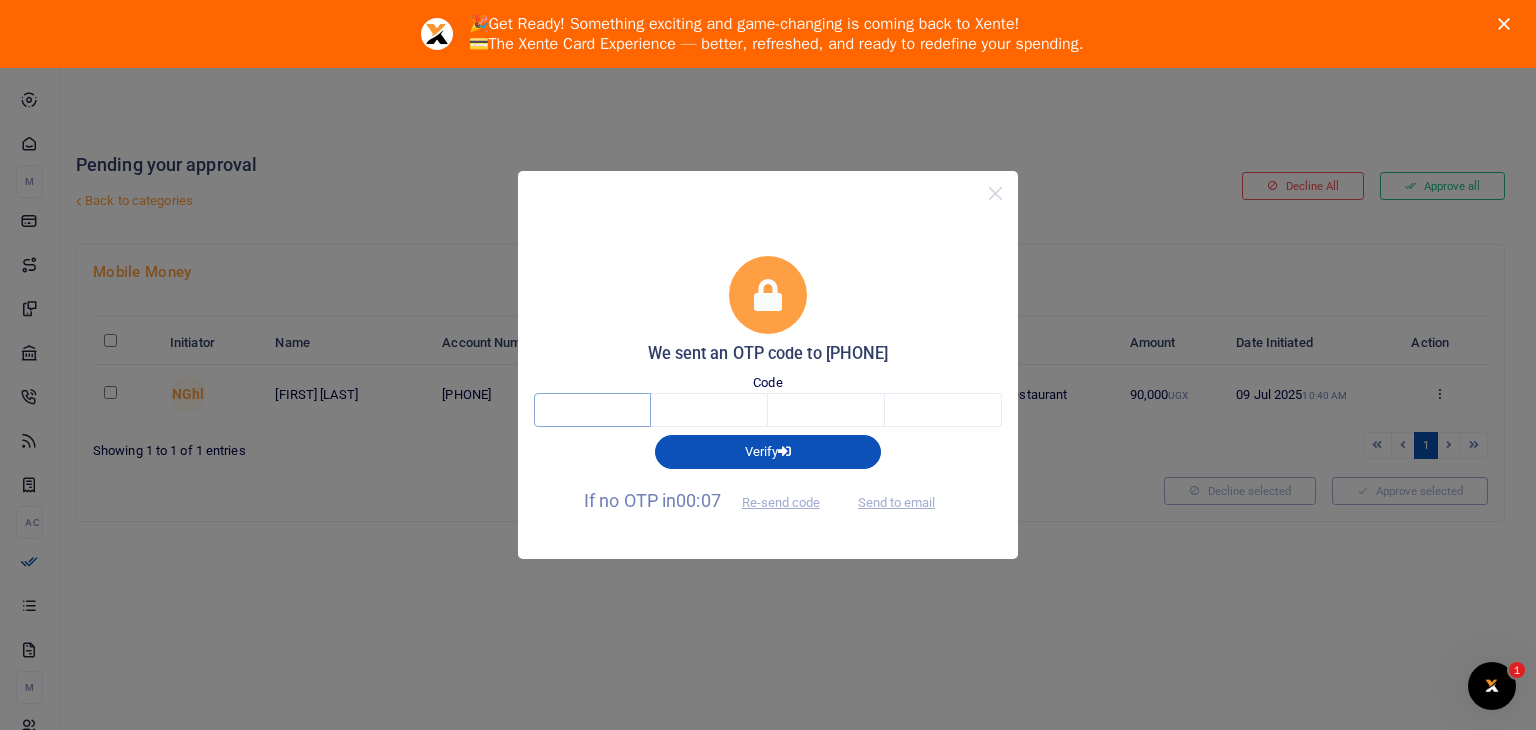 click at bounding box center (592, 410) 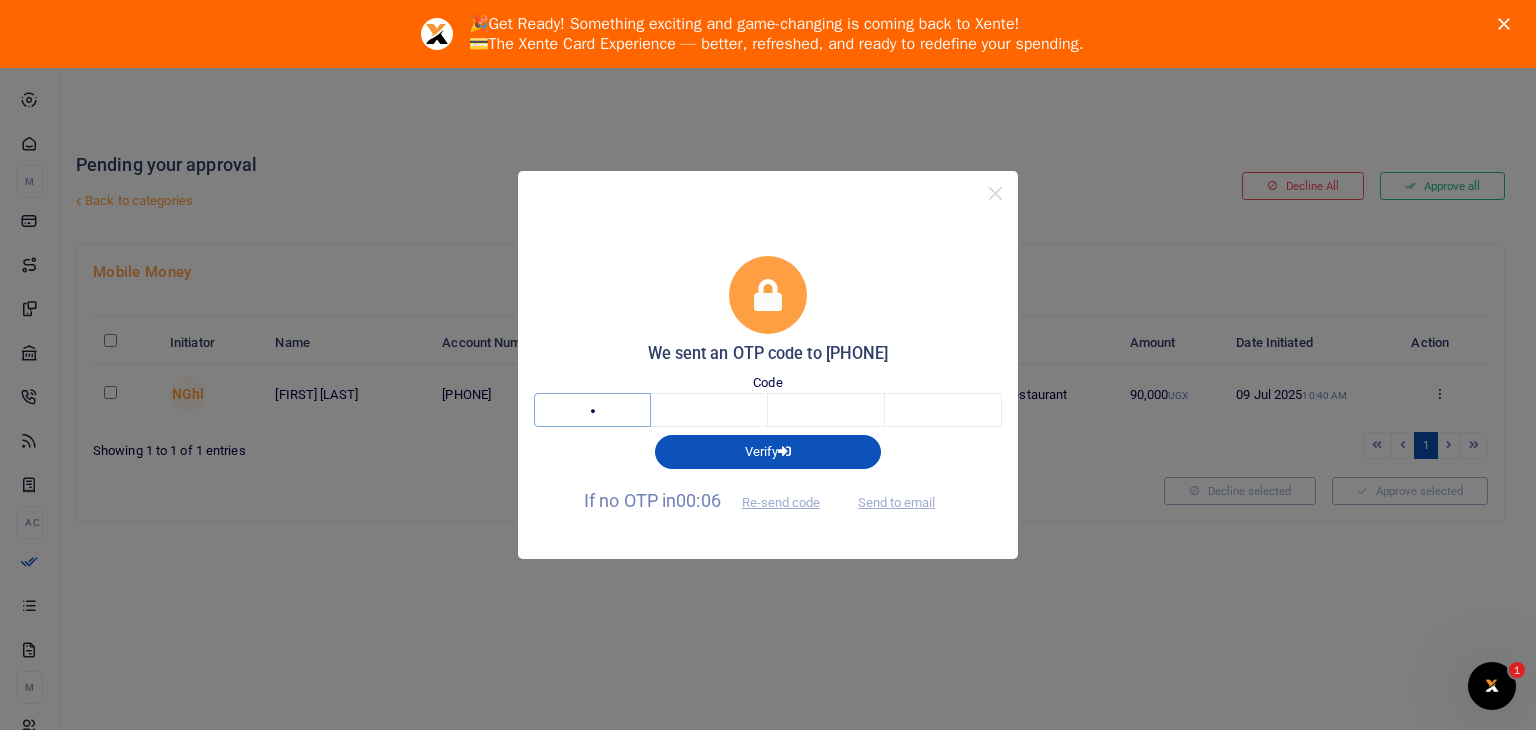 type on "6" 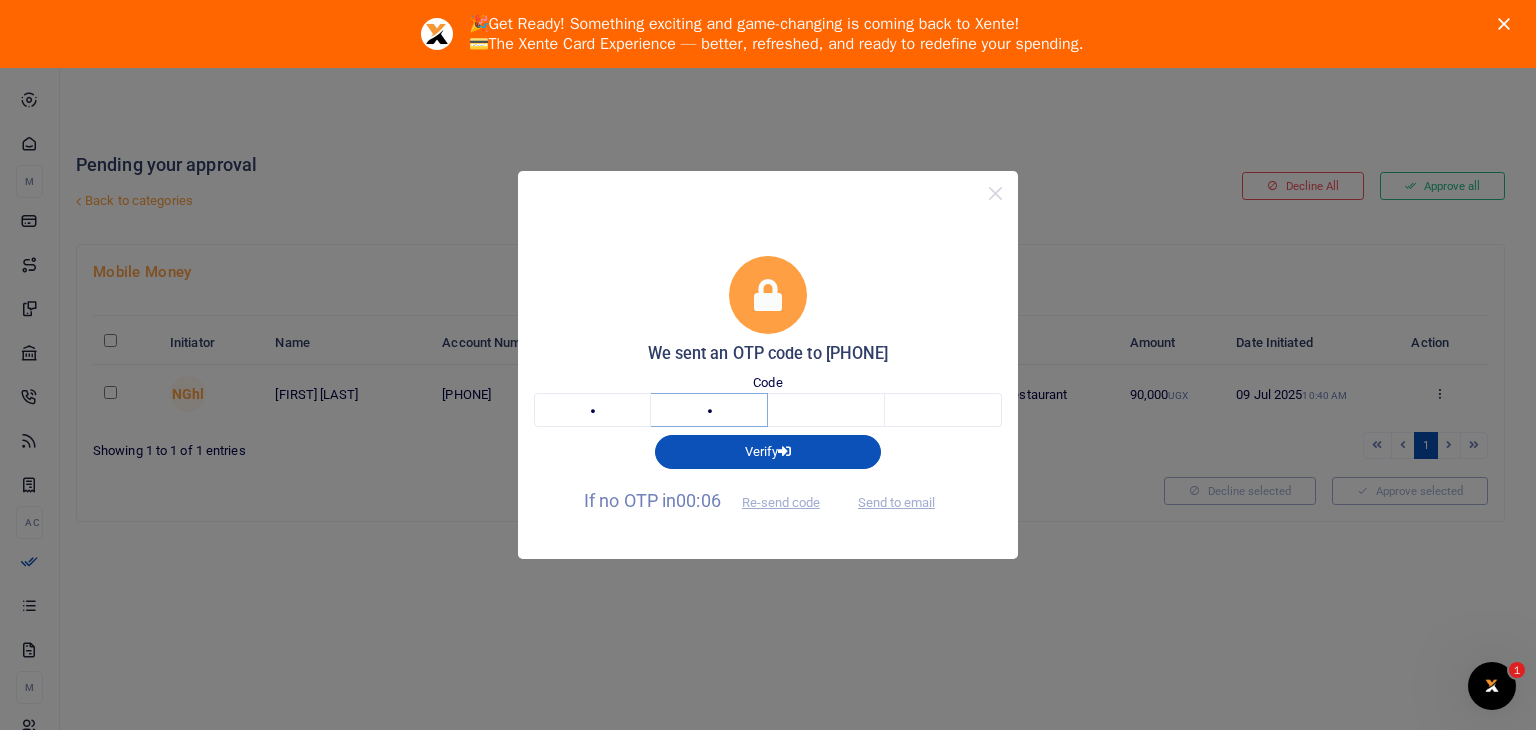 type on "8" 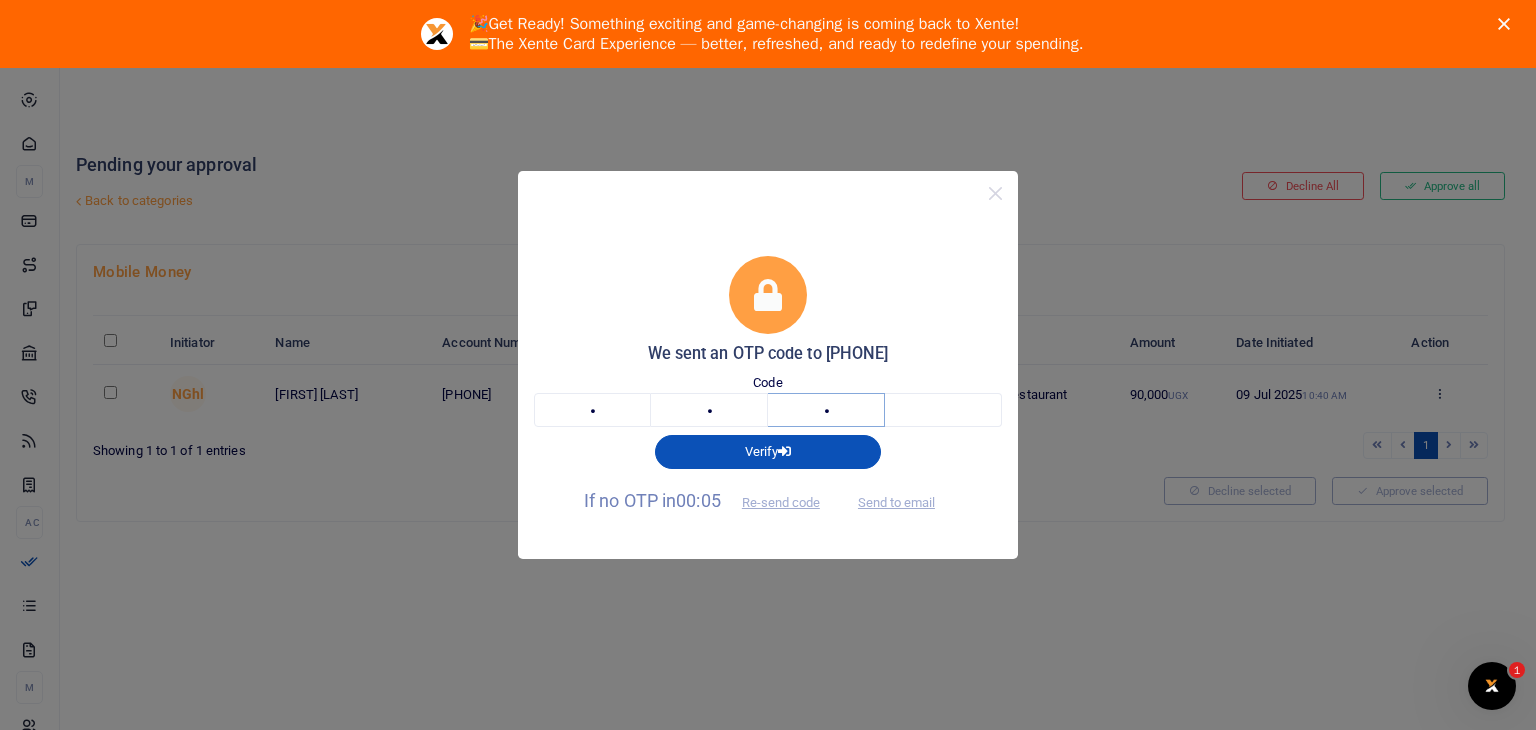 type on "9" 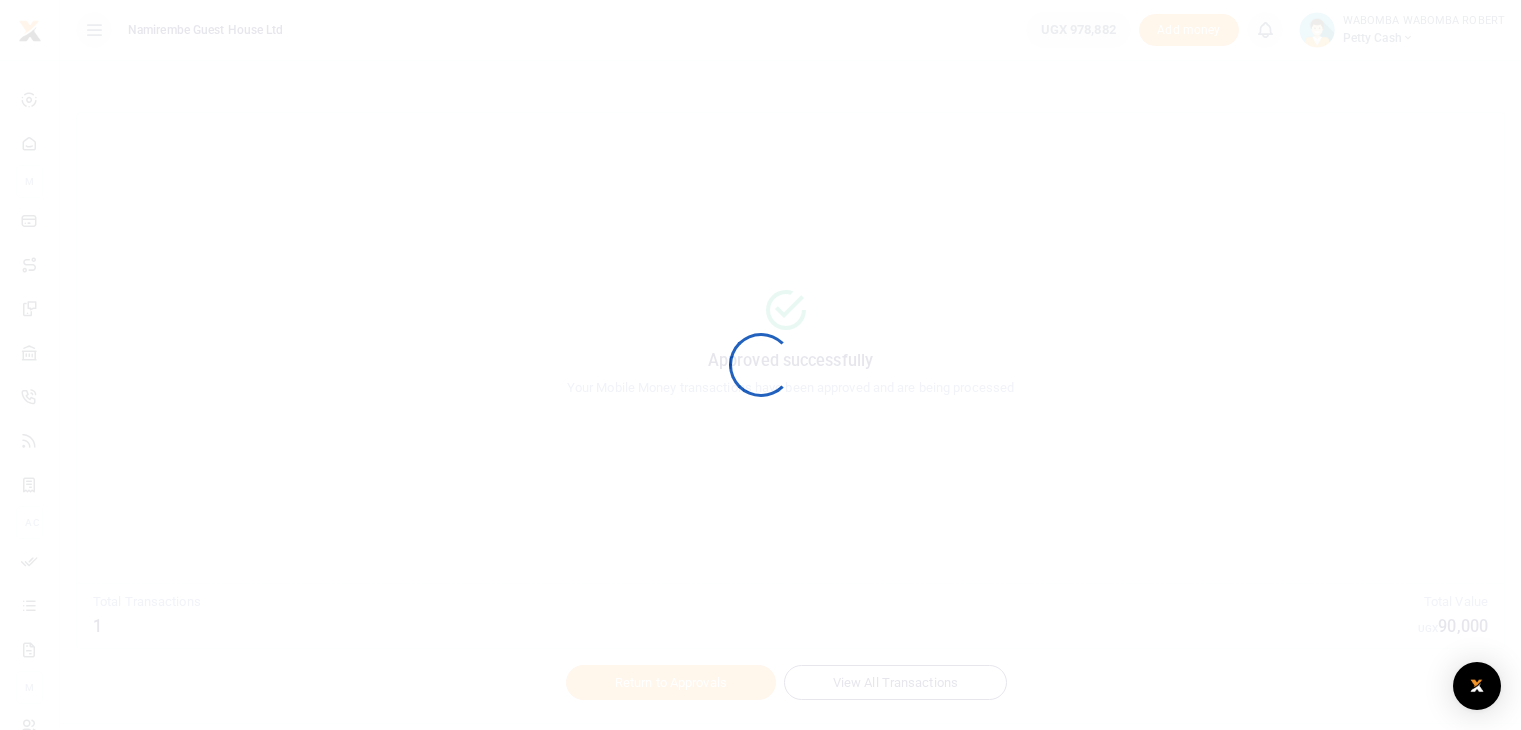 scroll, scrollTop: 0, scrollLeft: 0, axis: both 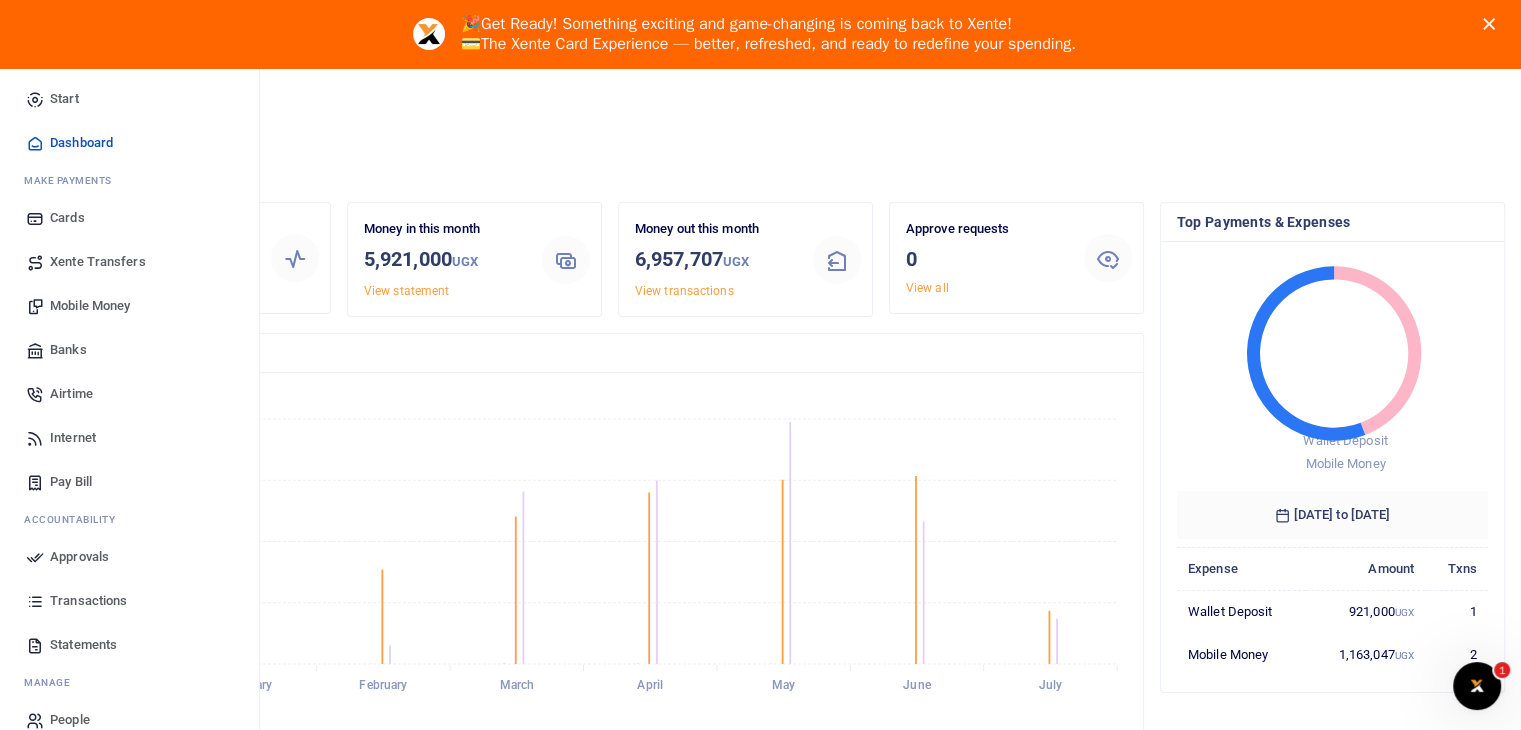 click on "Transactions" at bounding box center (88, 601) 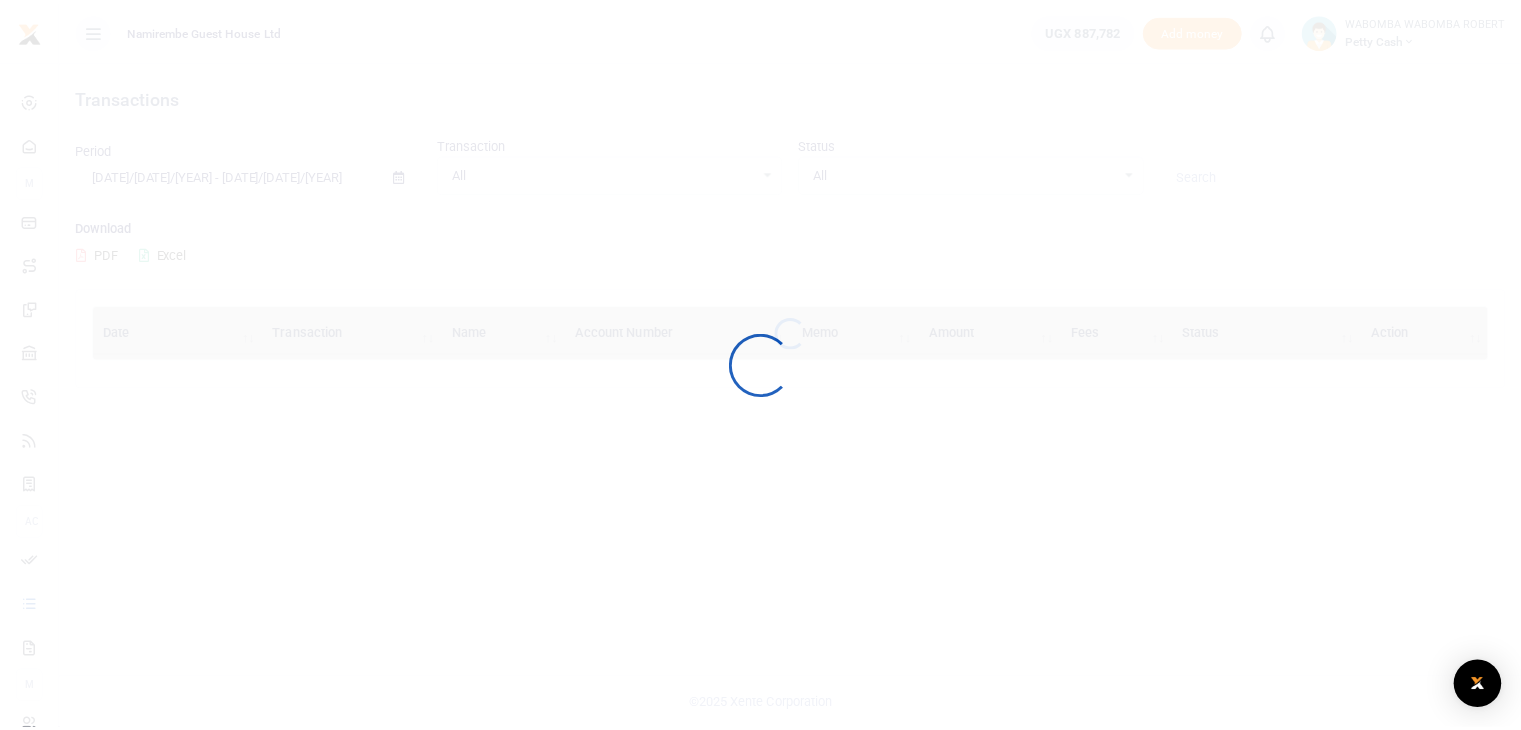 scroll, scrollTop: 0, scrollLeft: 0, axis: both 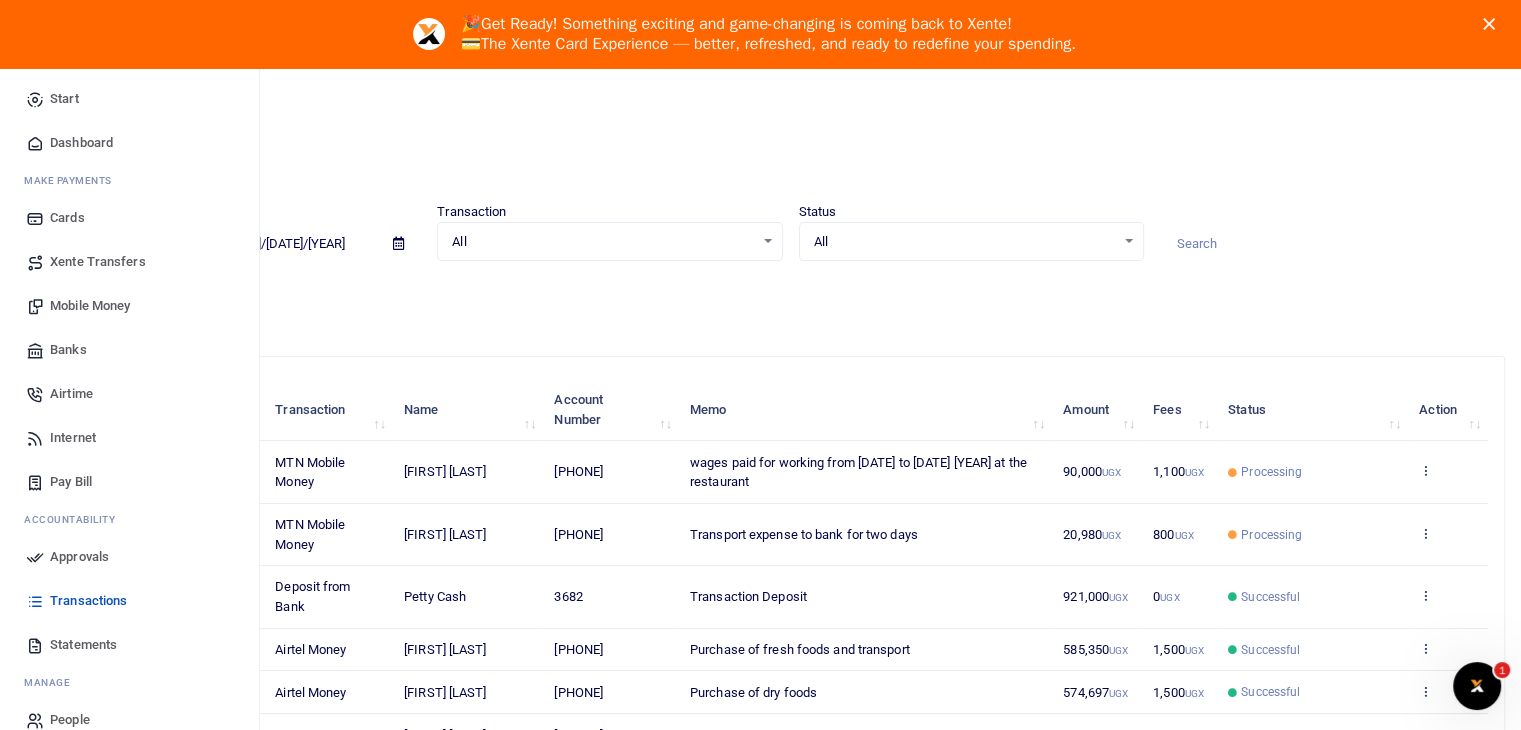 click on "Mobile Money" at bounding box center [90, 306] 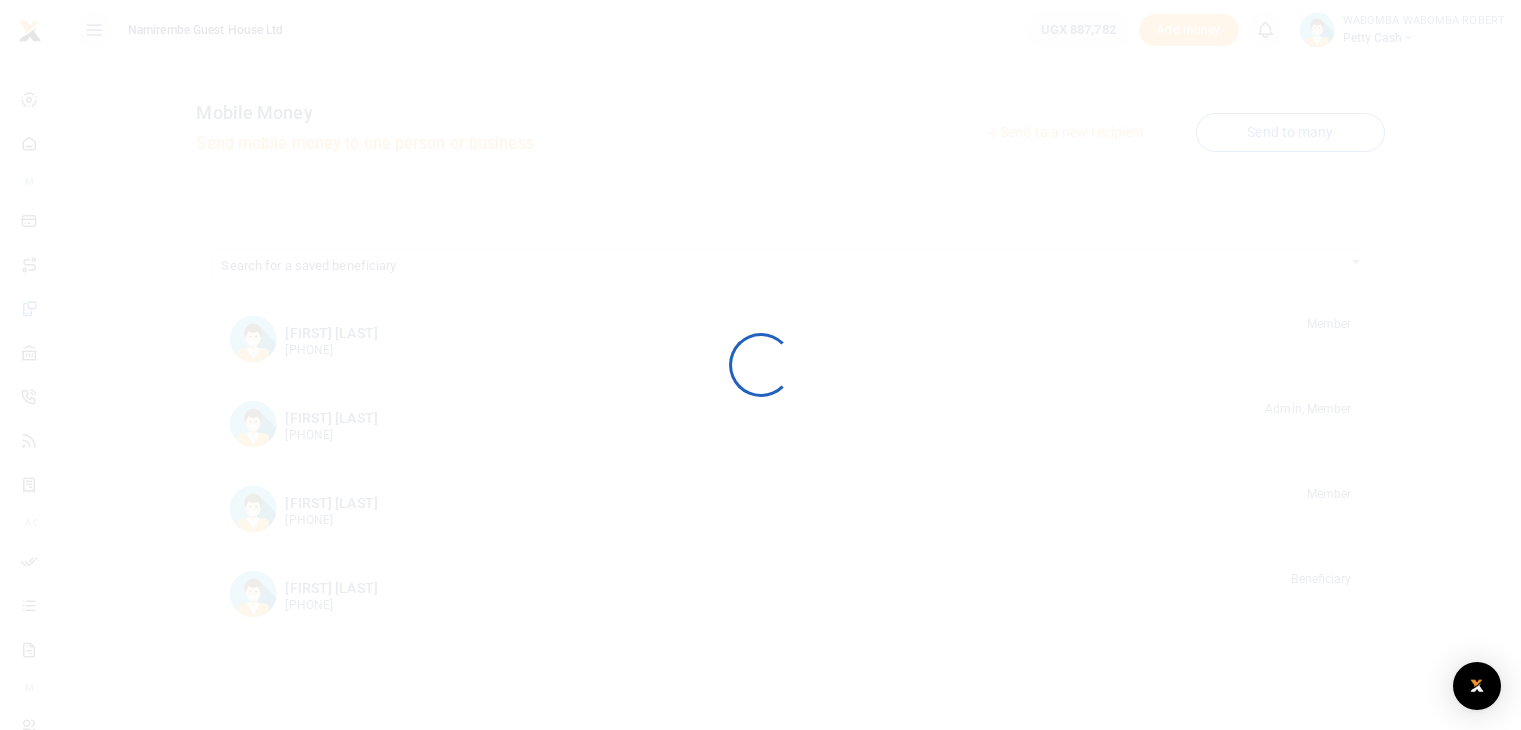 scroll, scrollTop: 0, scrollLeft: 0, axis: both 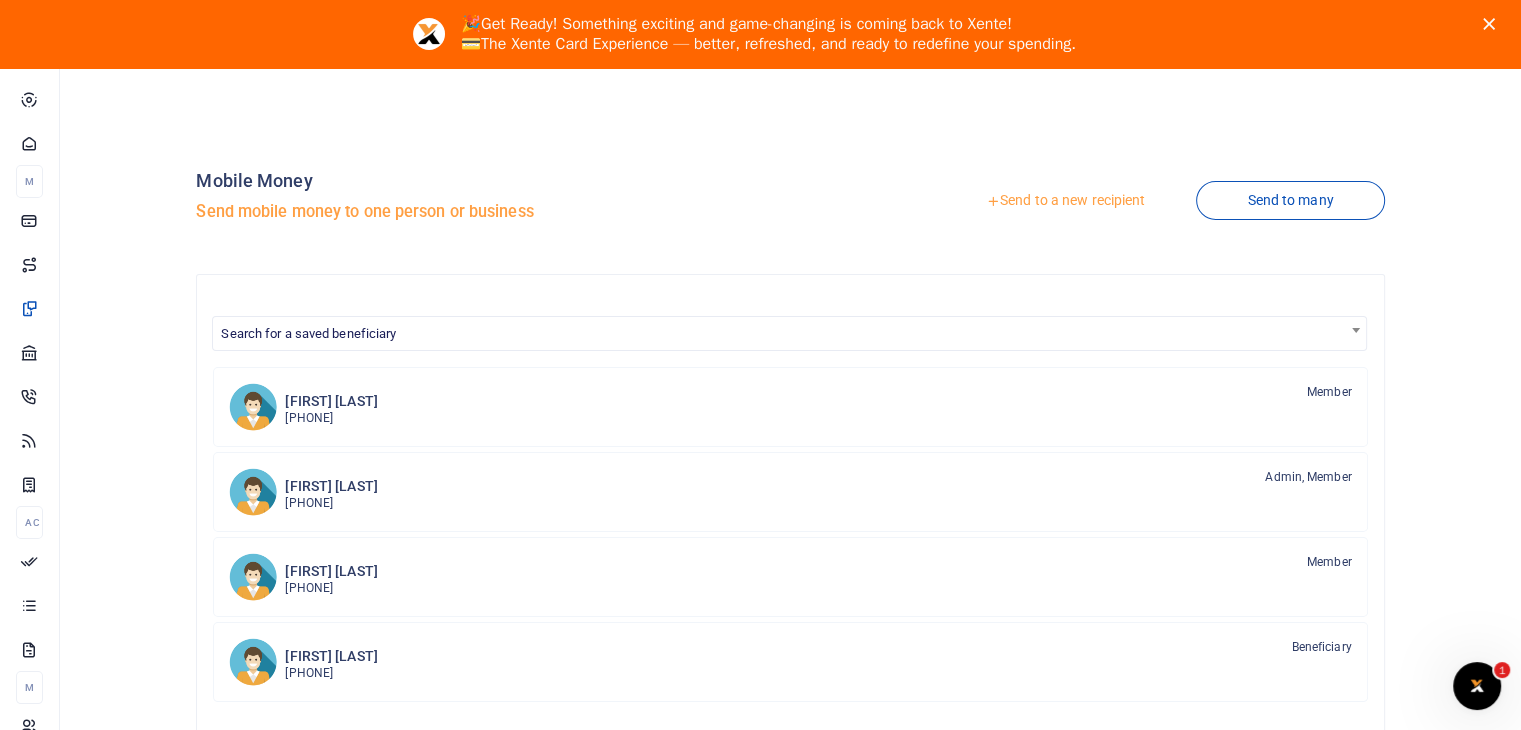 click on "Send to a new recipient" at bounding box center [1065, 201] 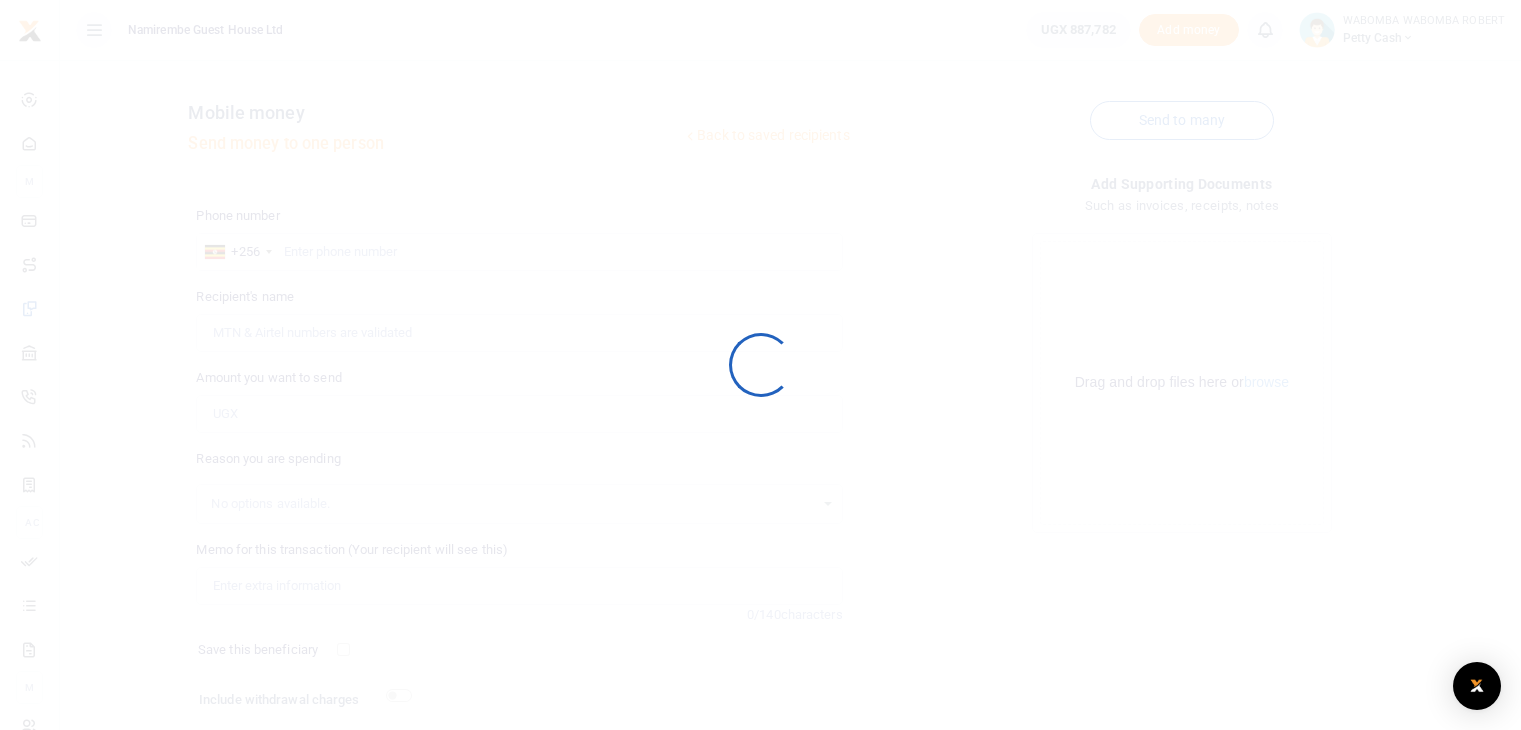 scroll, scrollTop: 0, scrollLeft: 0, axis: both 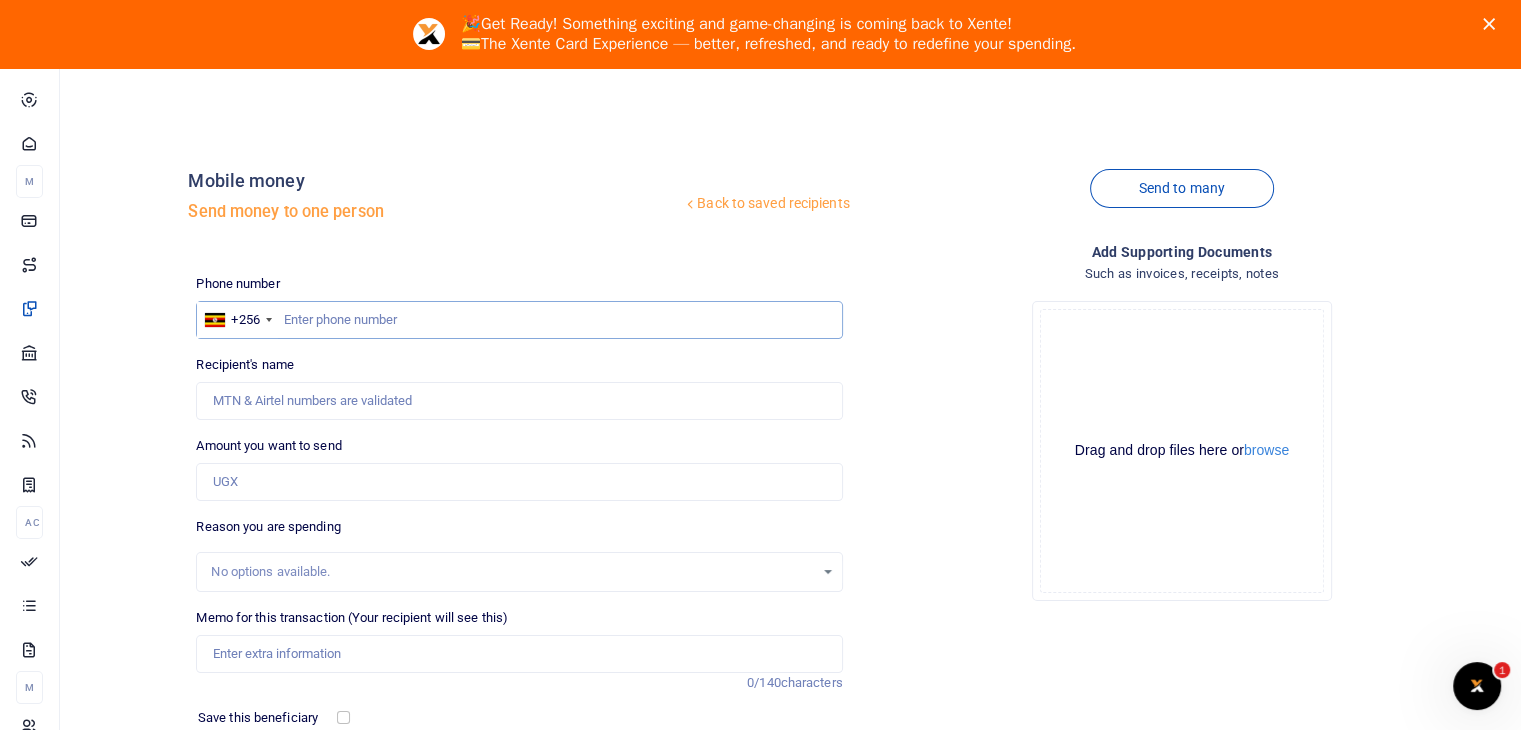click at bounding box center [519, 320] 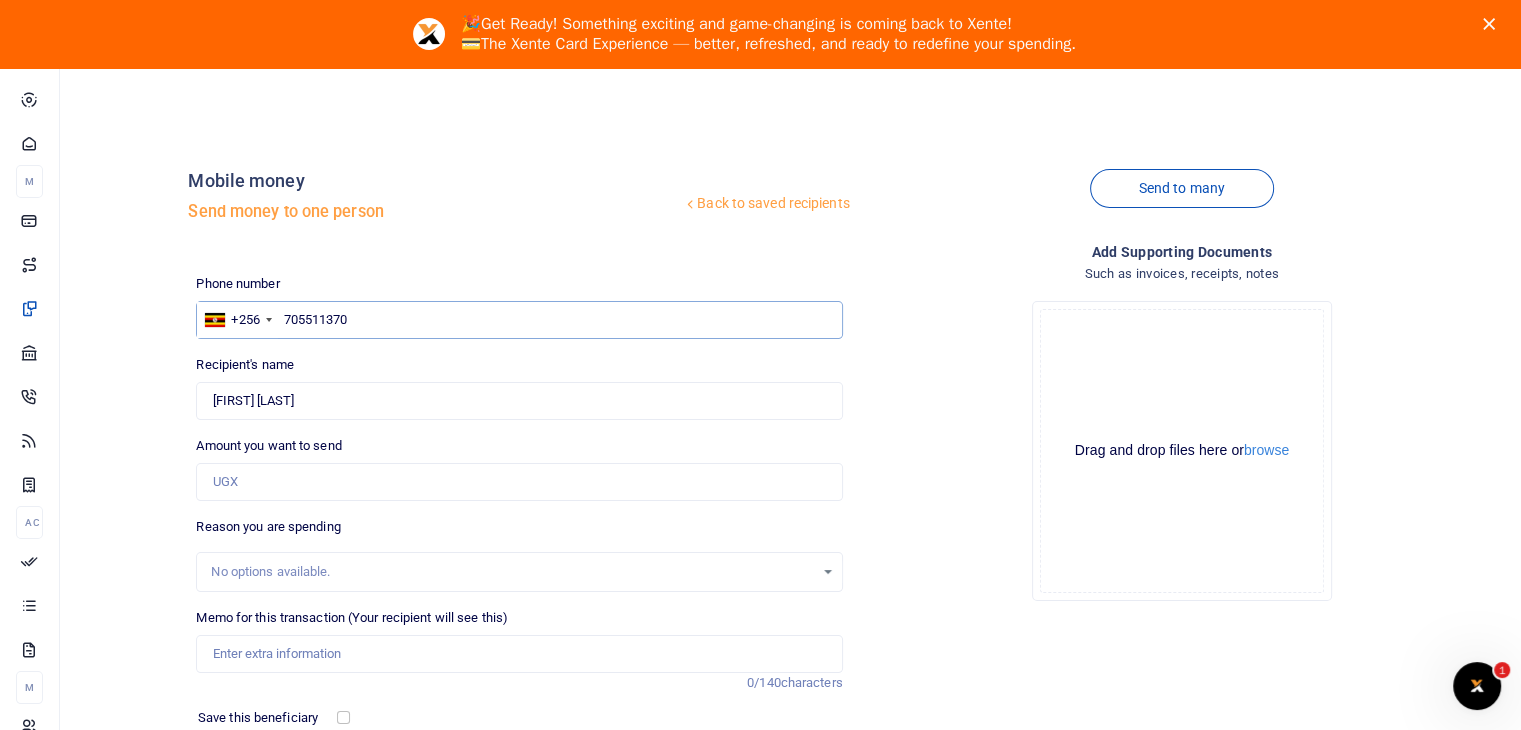 type on "705511370" 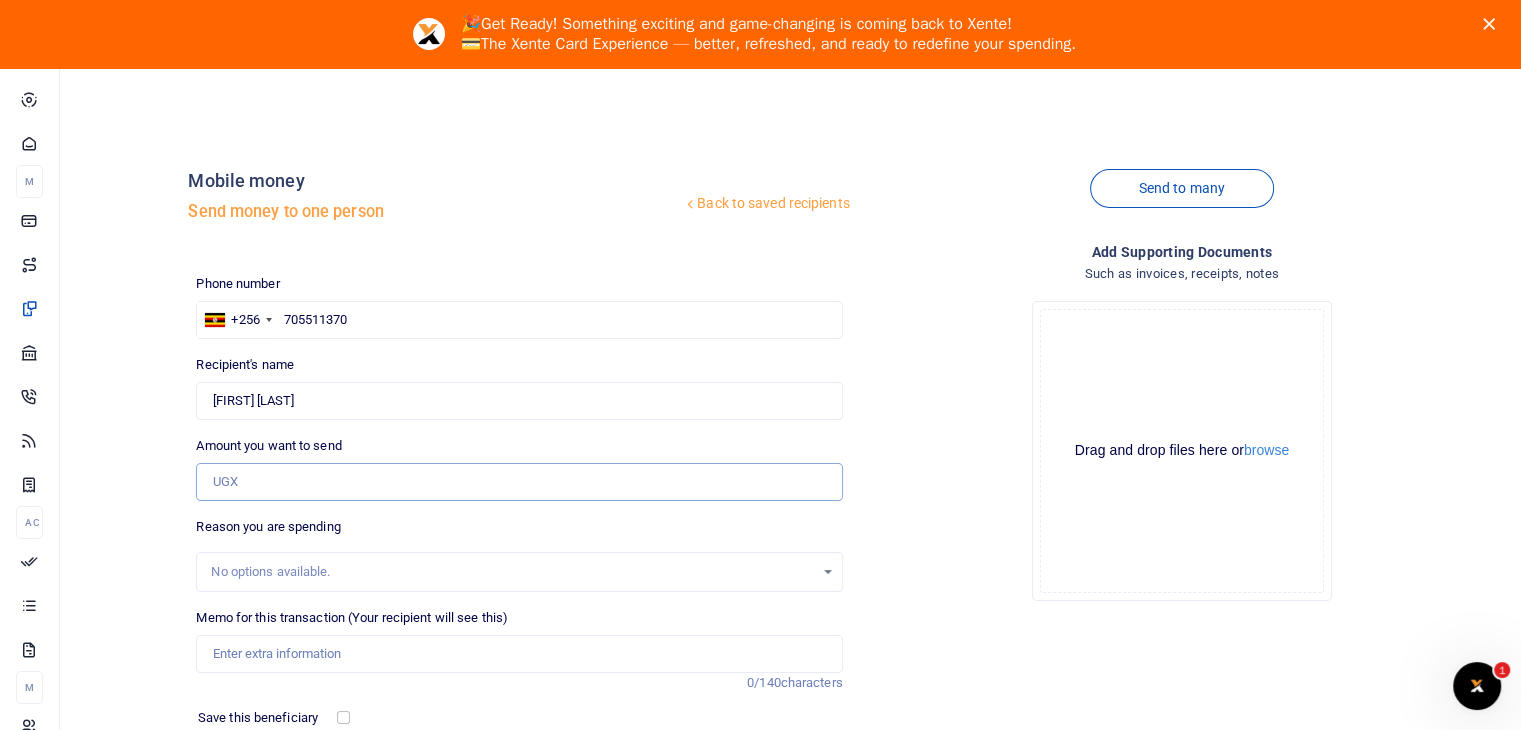 click on "Amount you want to send" at bounding box center [519, 482] 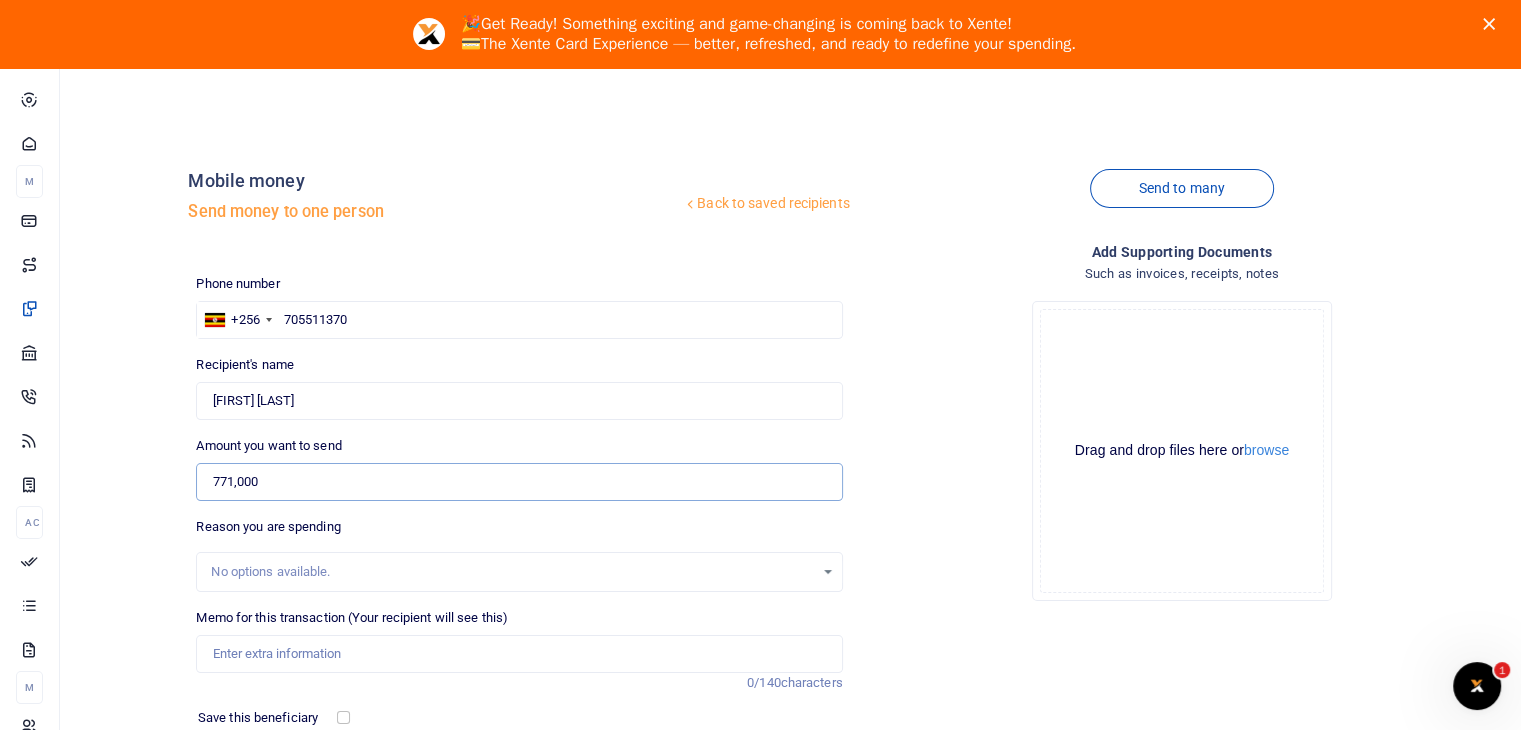 type on "771,000" 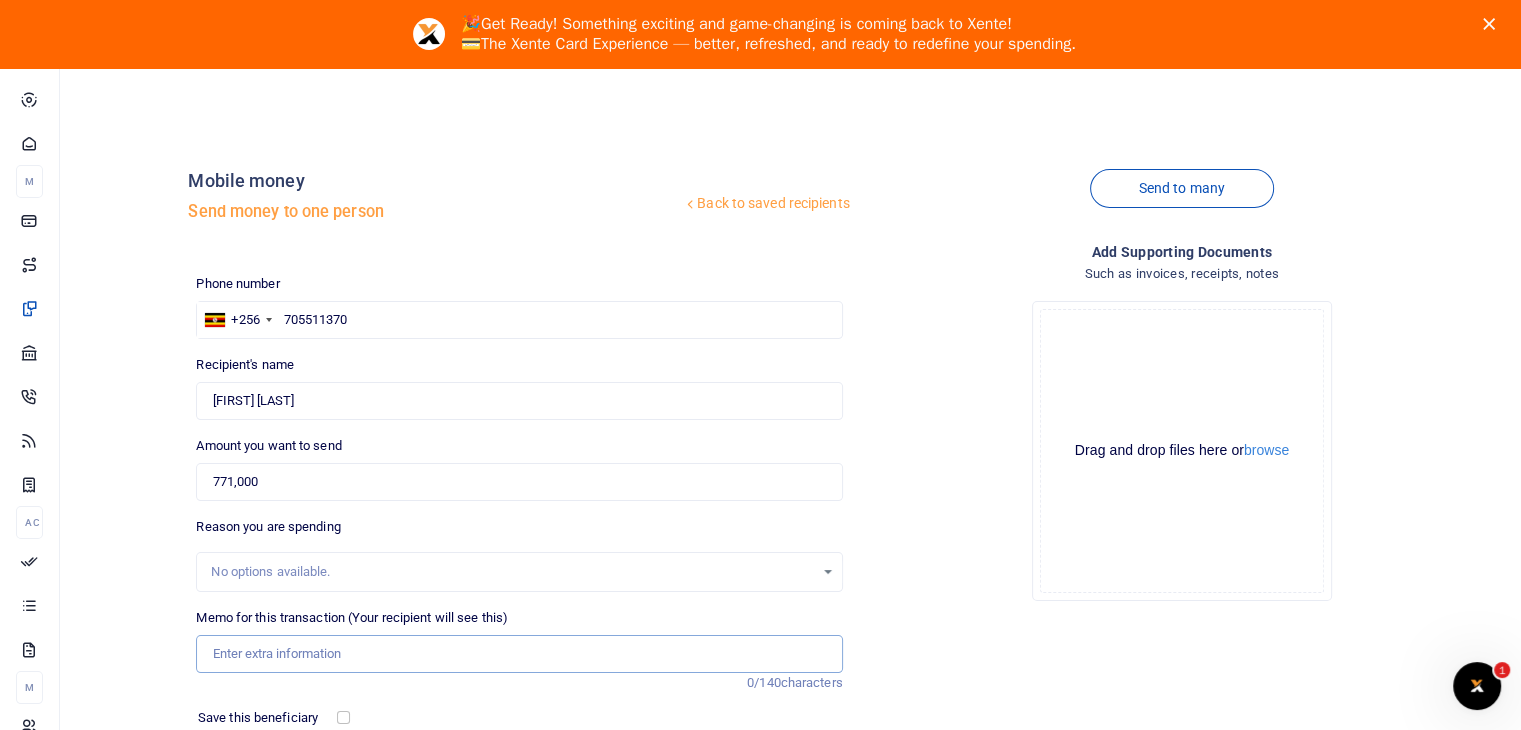 click on "Memo for this transaction (Your recipient will see this)" at bounding box center [519, 654] 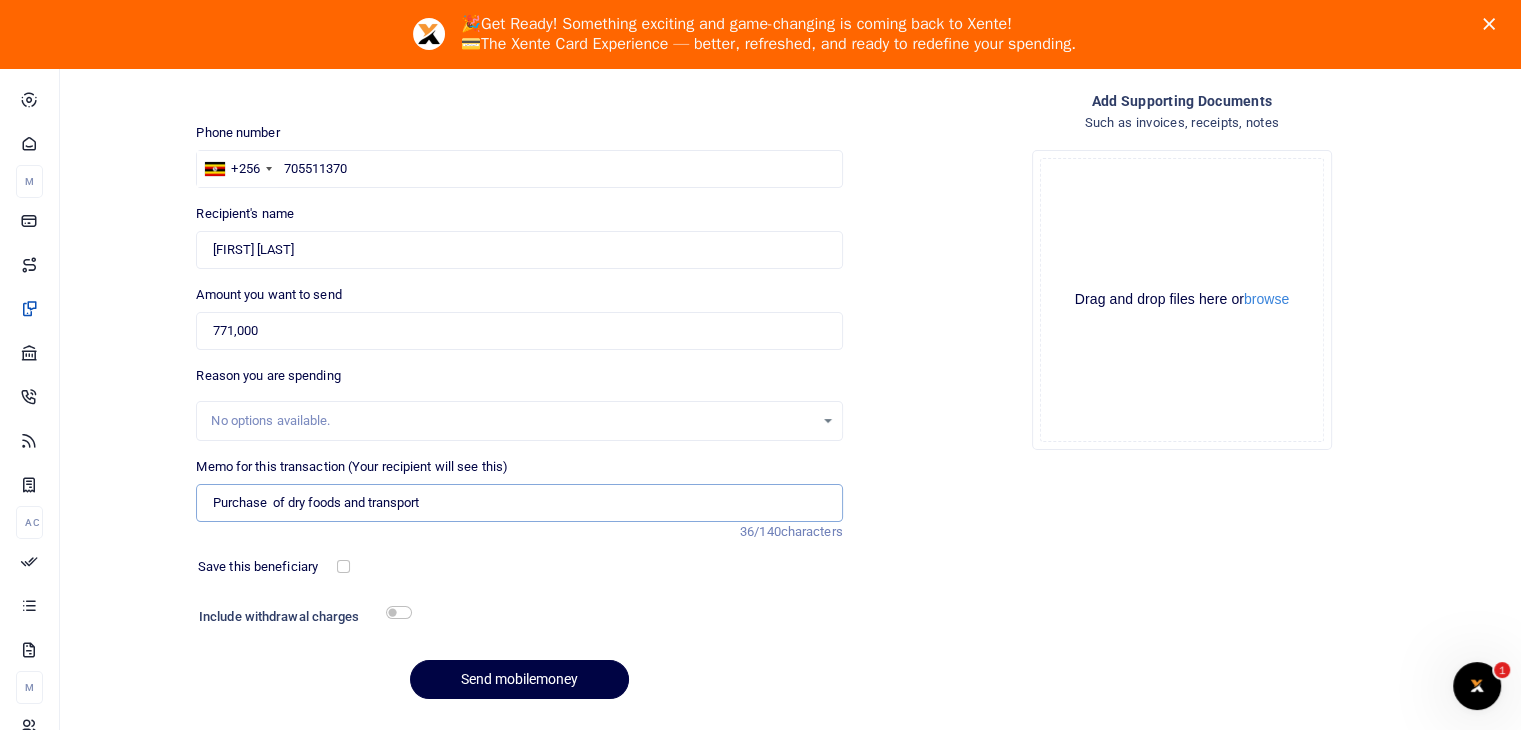 scroll, scrollTop: 160, scrollLeft: 0, axis: vertical 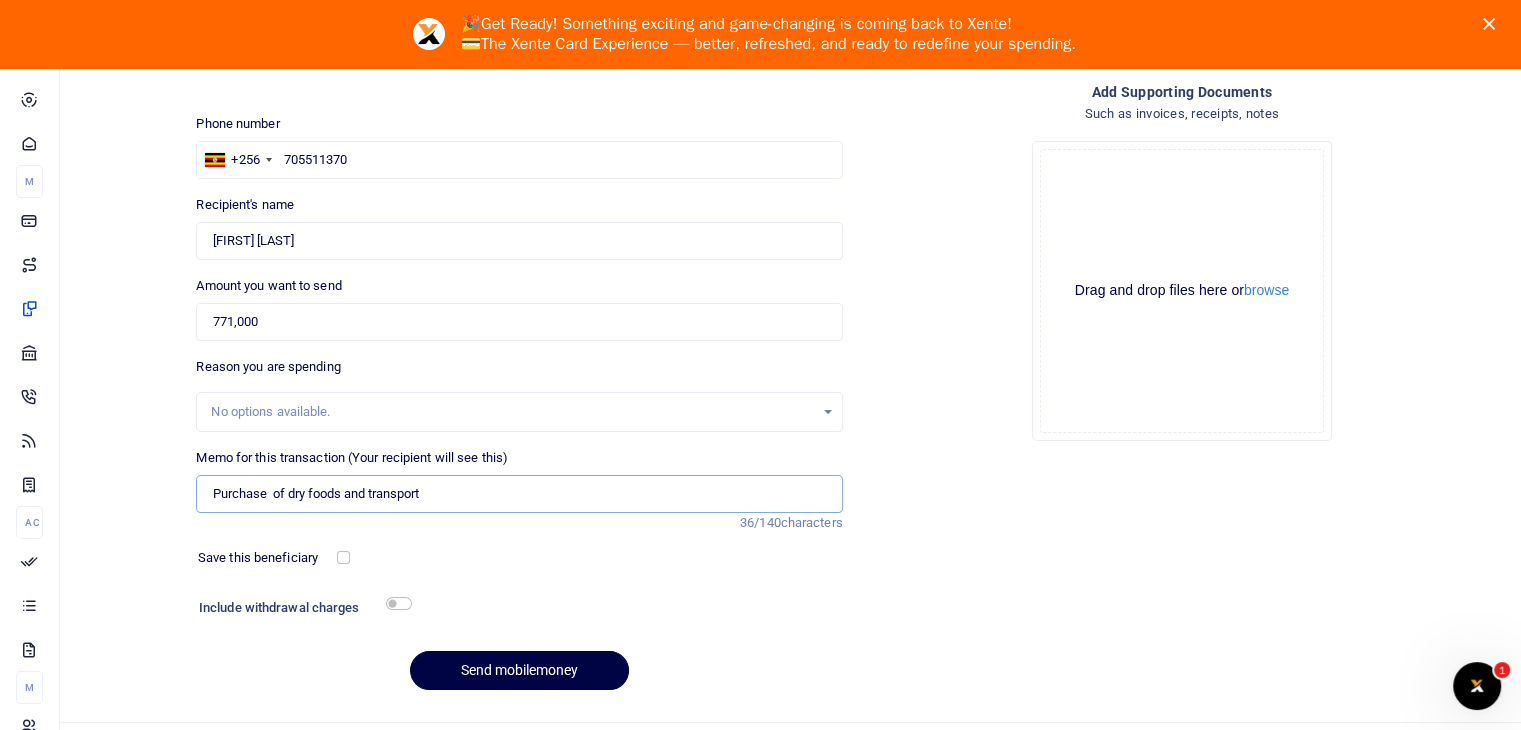 type on "Purchase  of dry foods and transport" 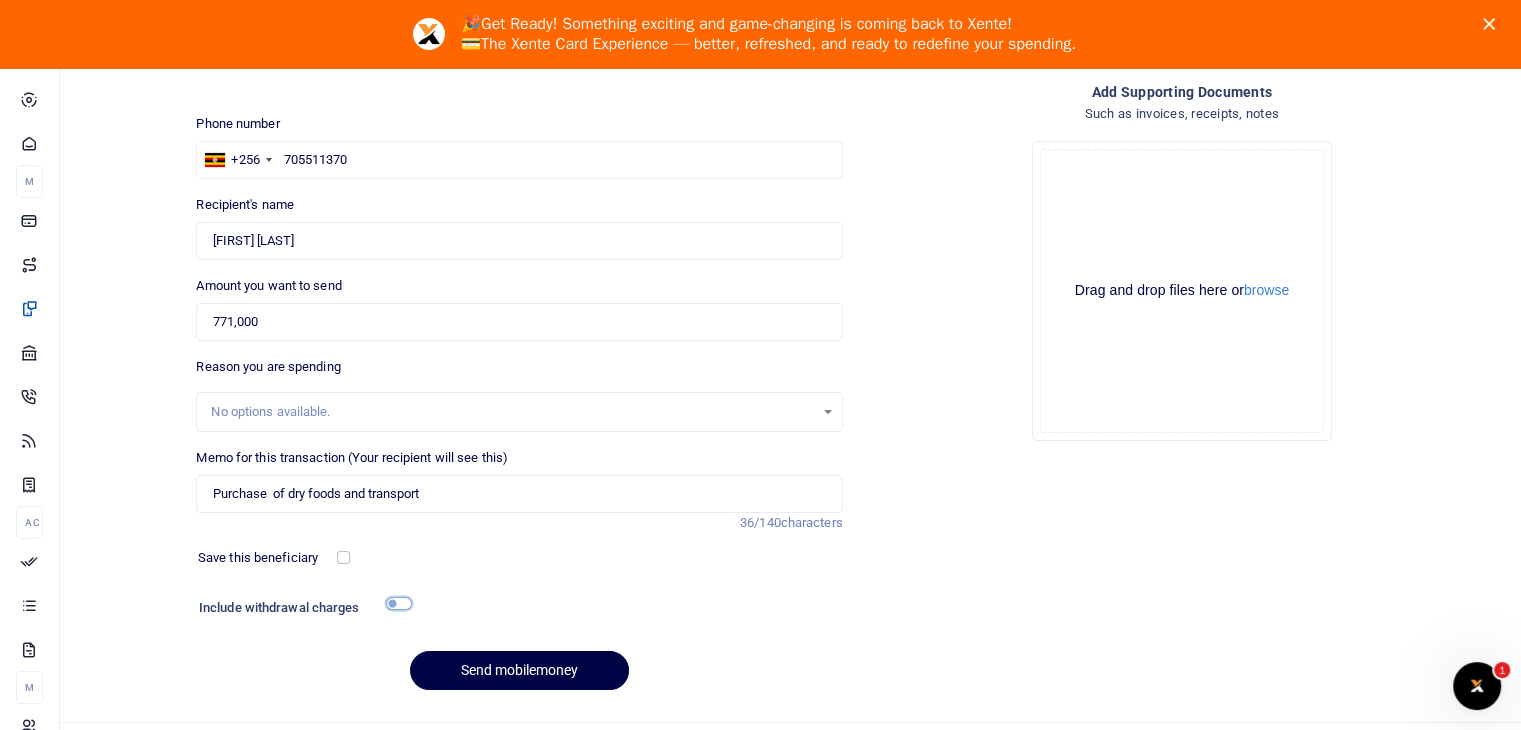 click at bounding box center [399, 603] 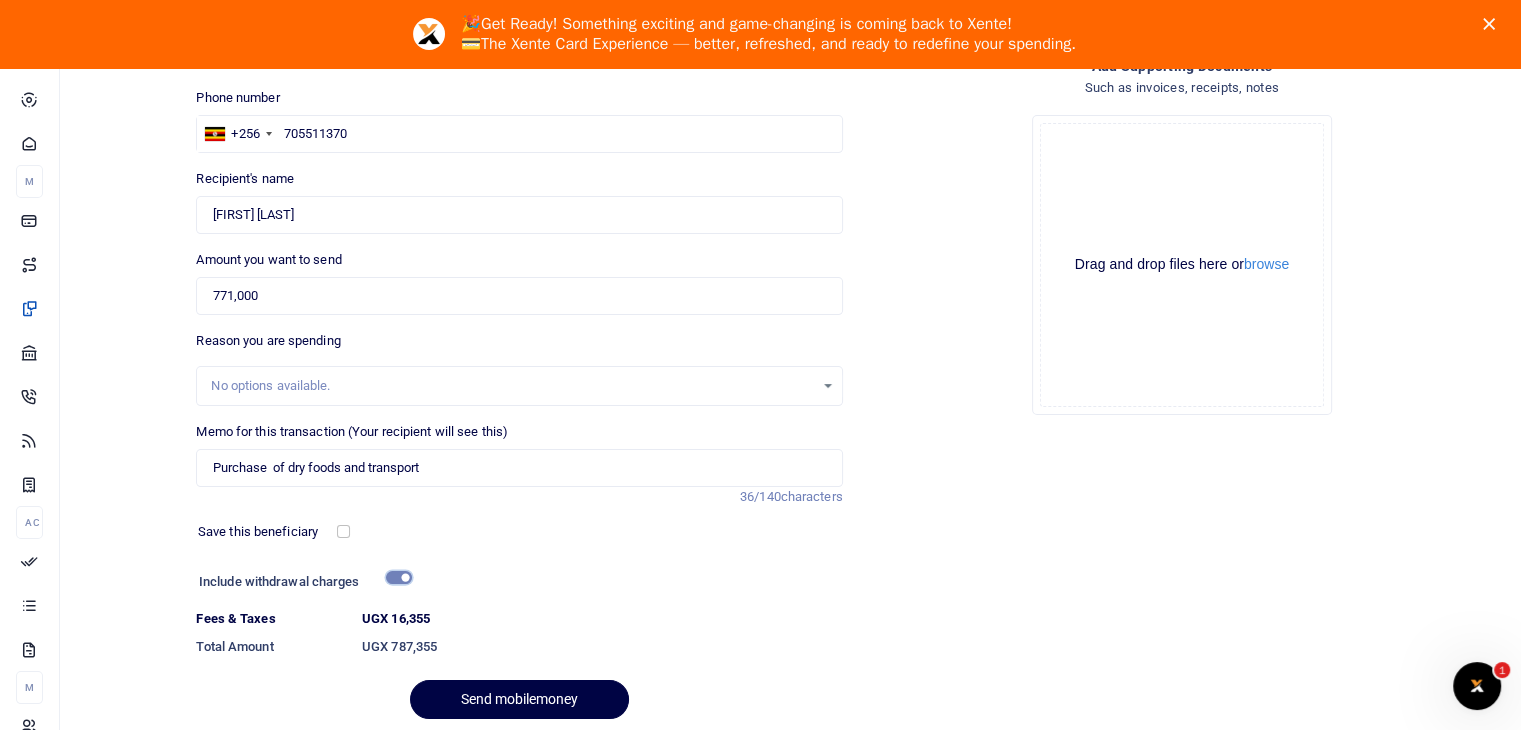 scroll, scrollTop: 200, scrollLeft: 0, axis: vertical 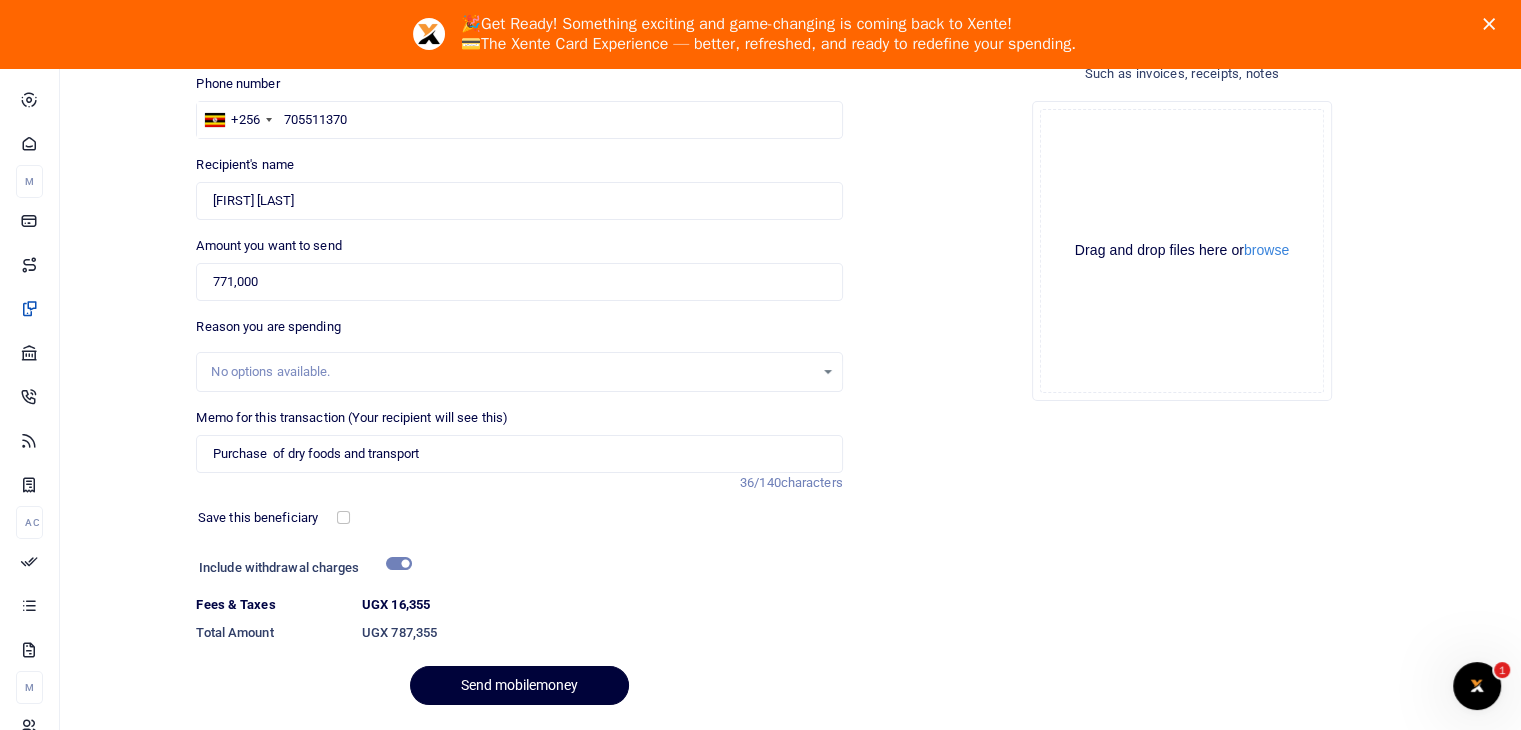click on "Send mobilemoney" at bounding box center [519, 685] 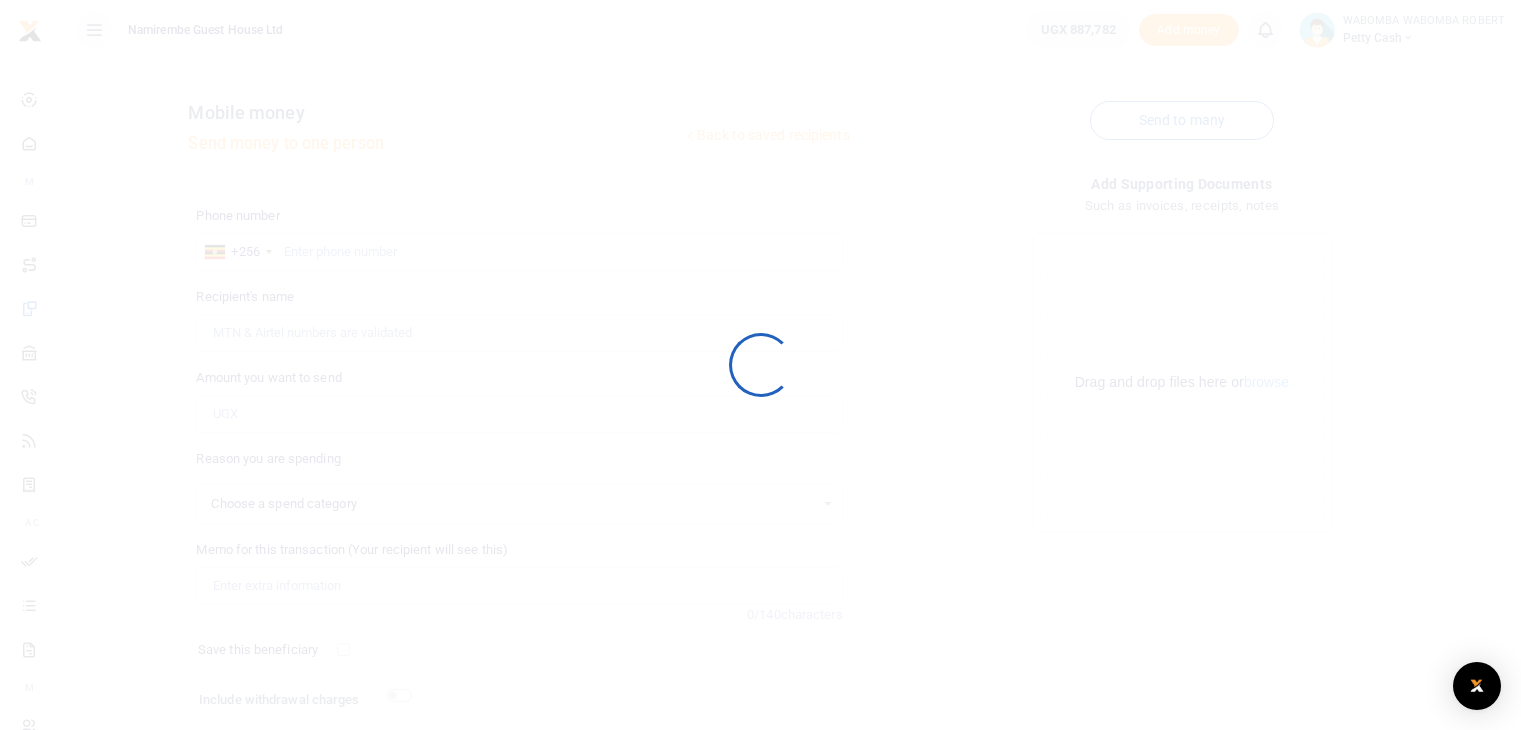 scroll, scrollTop: 132, scrollLeft: 0, axis: vertical 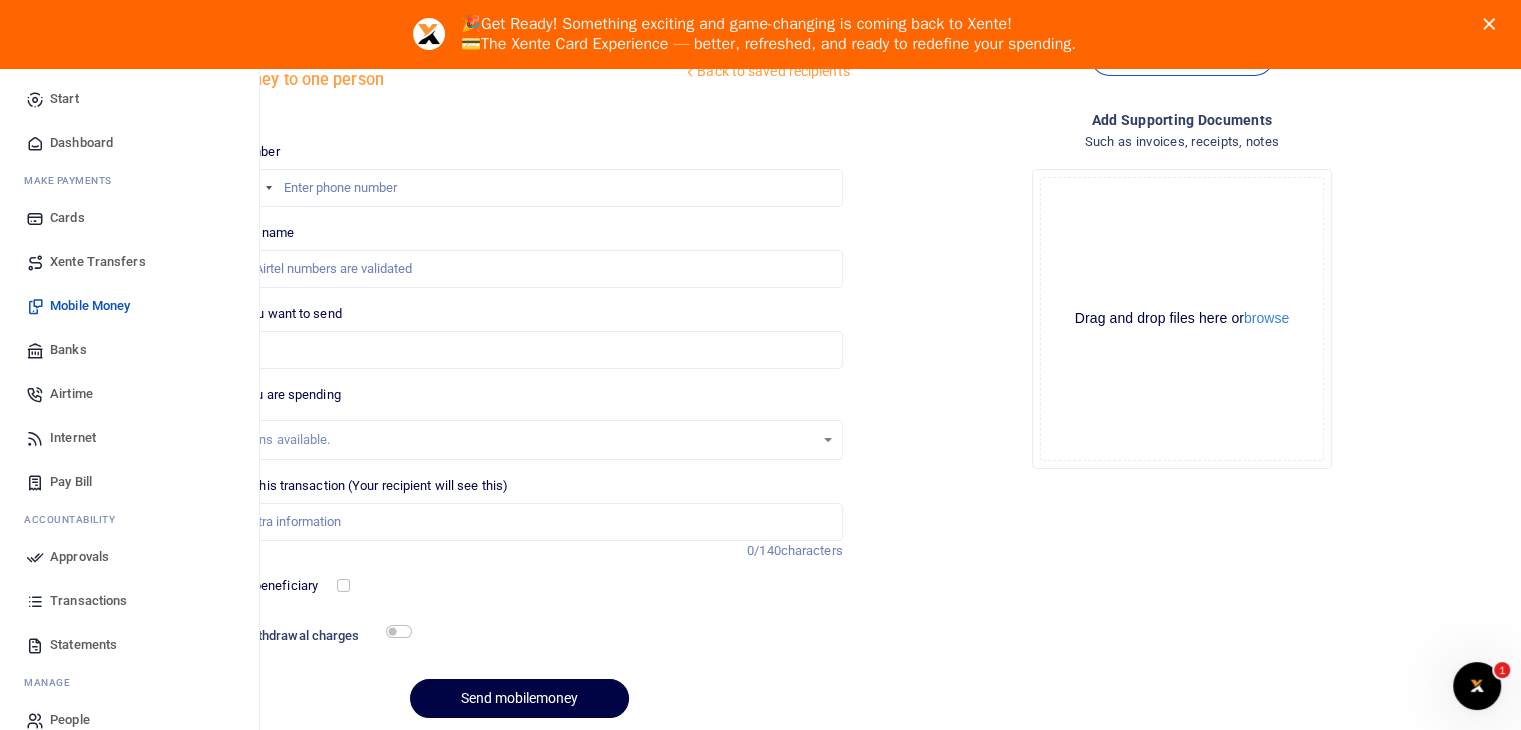 click on "Approvals" at bounding box center (79, 557) 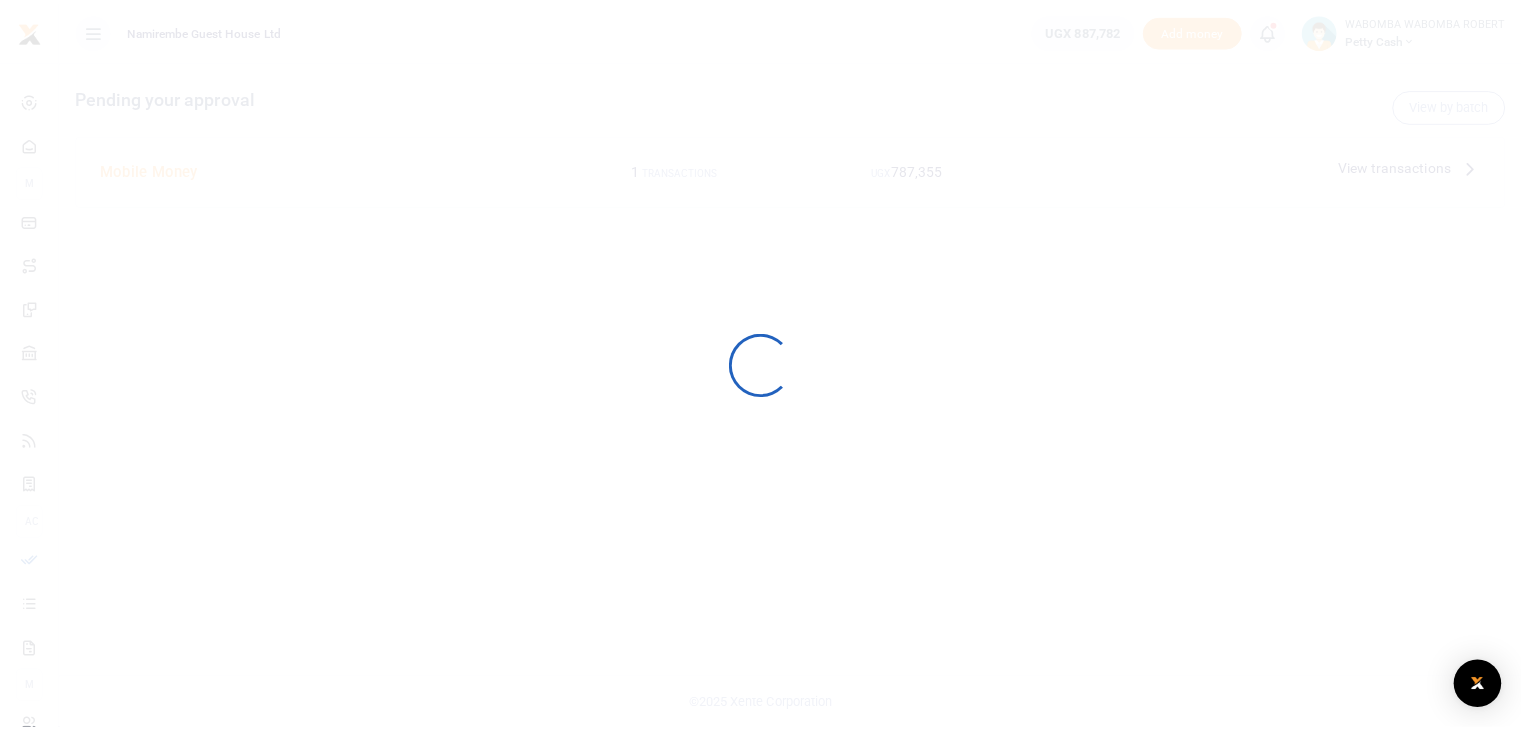 scroll, scrollTop: 0, scrollLeft: 0, axis: both 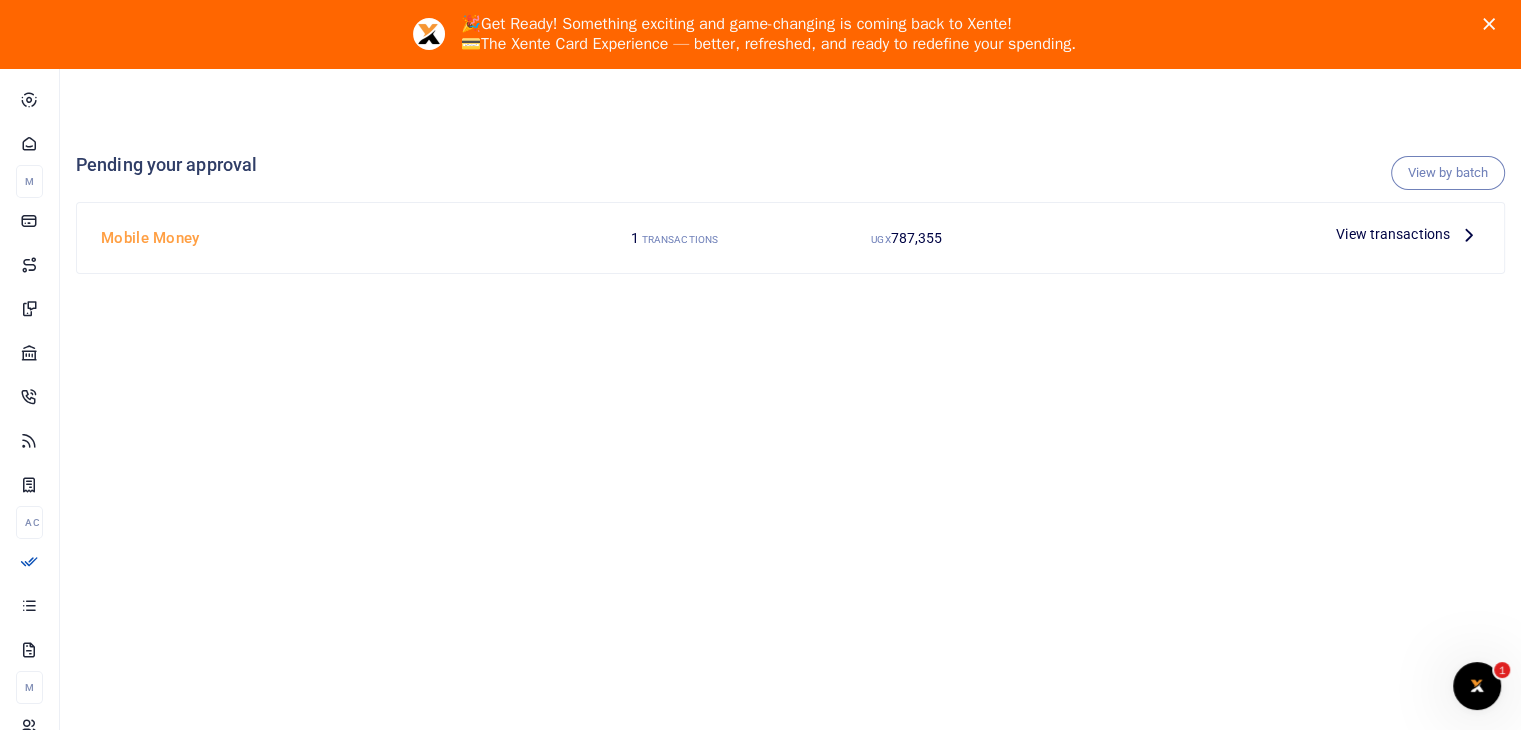 click at bounding box center (1469, 234) 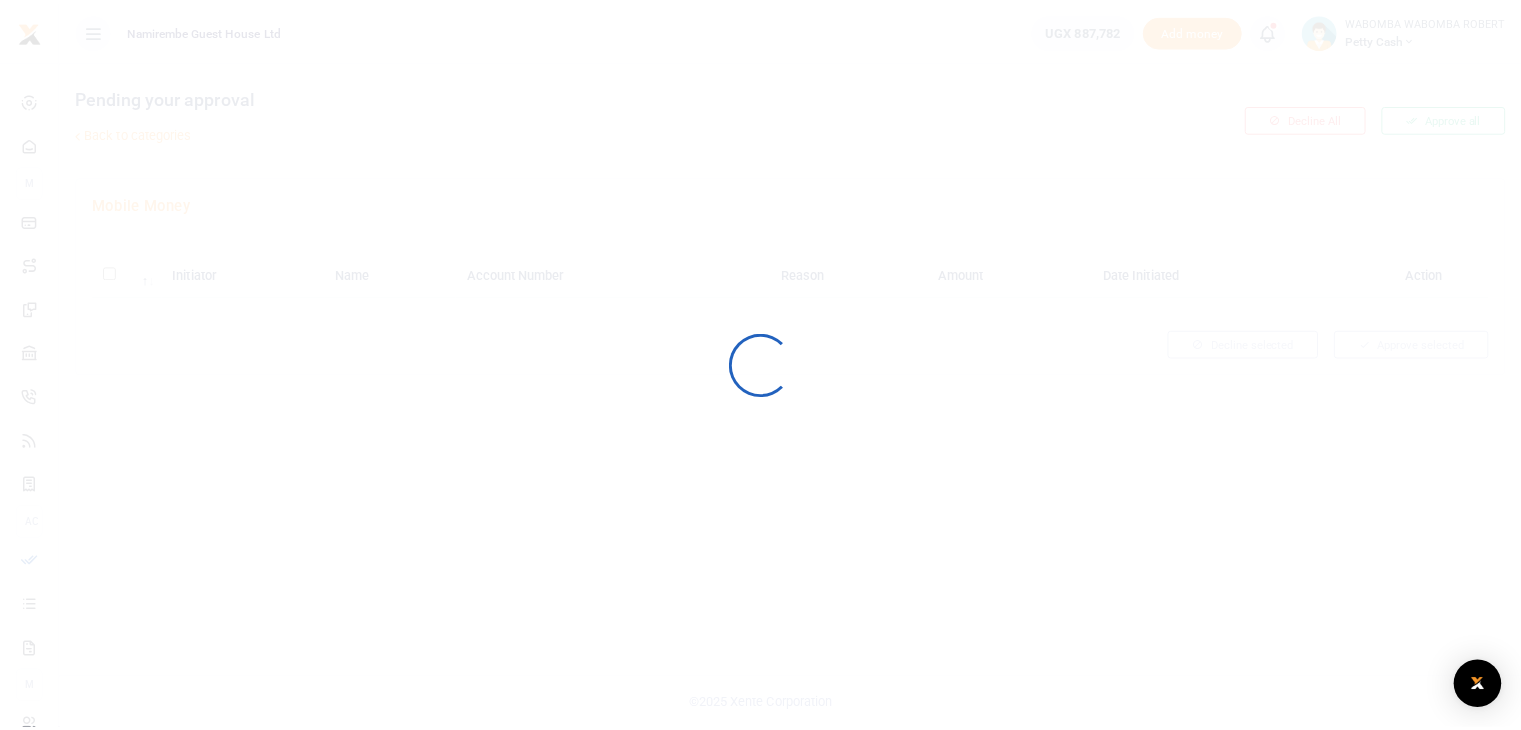 scroll, scrollTop: 0, scrollLeft: 0, axis: both 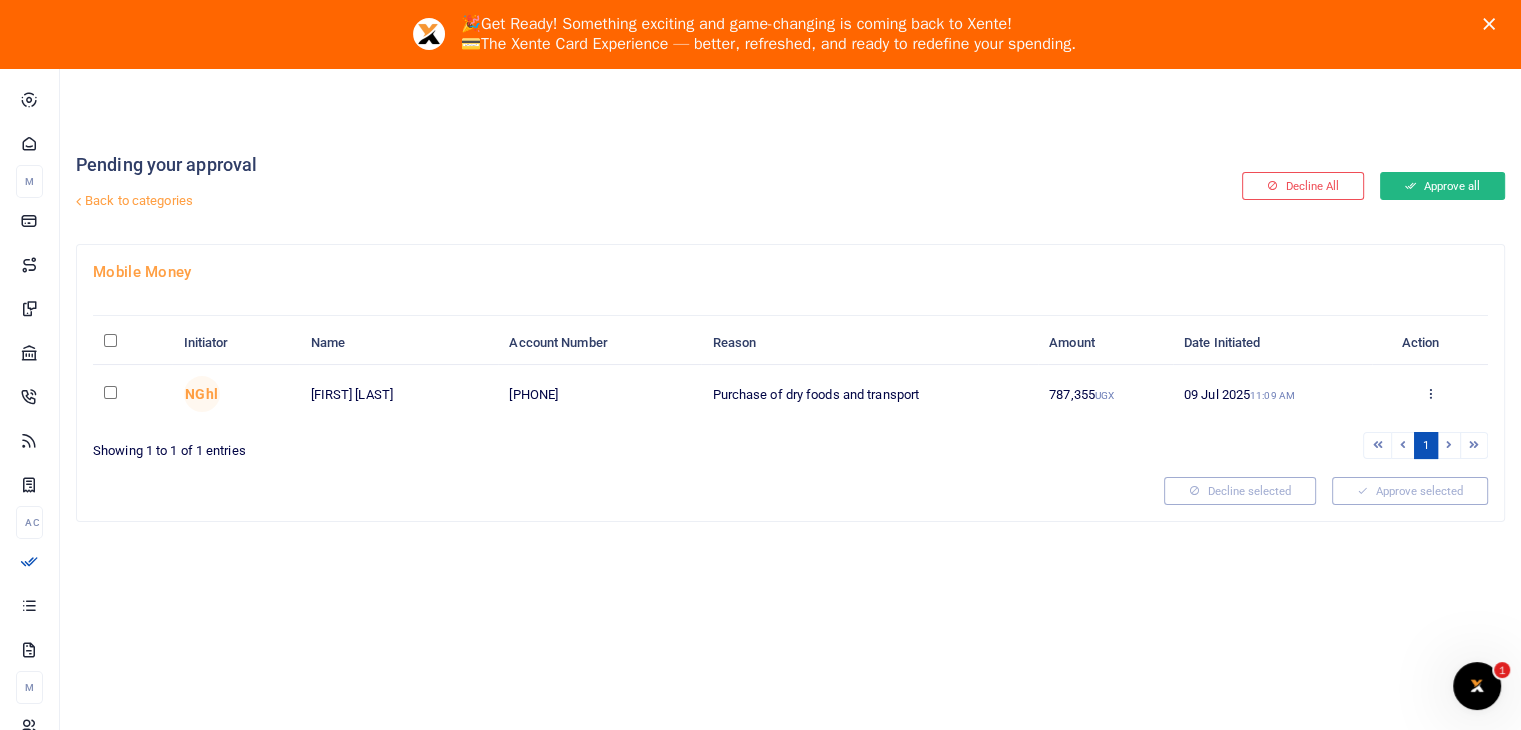 click on "Approve all" at bounding box center (1442, 186) 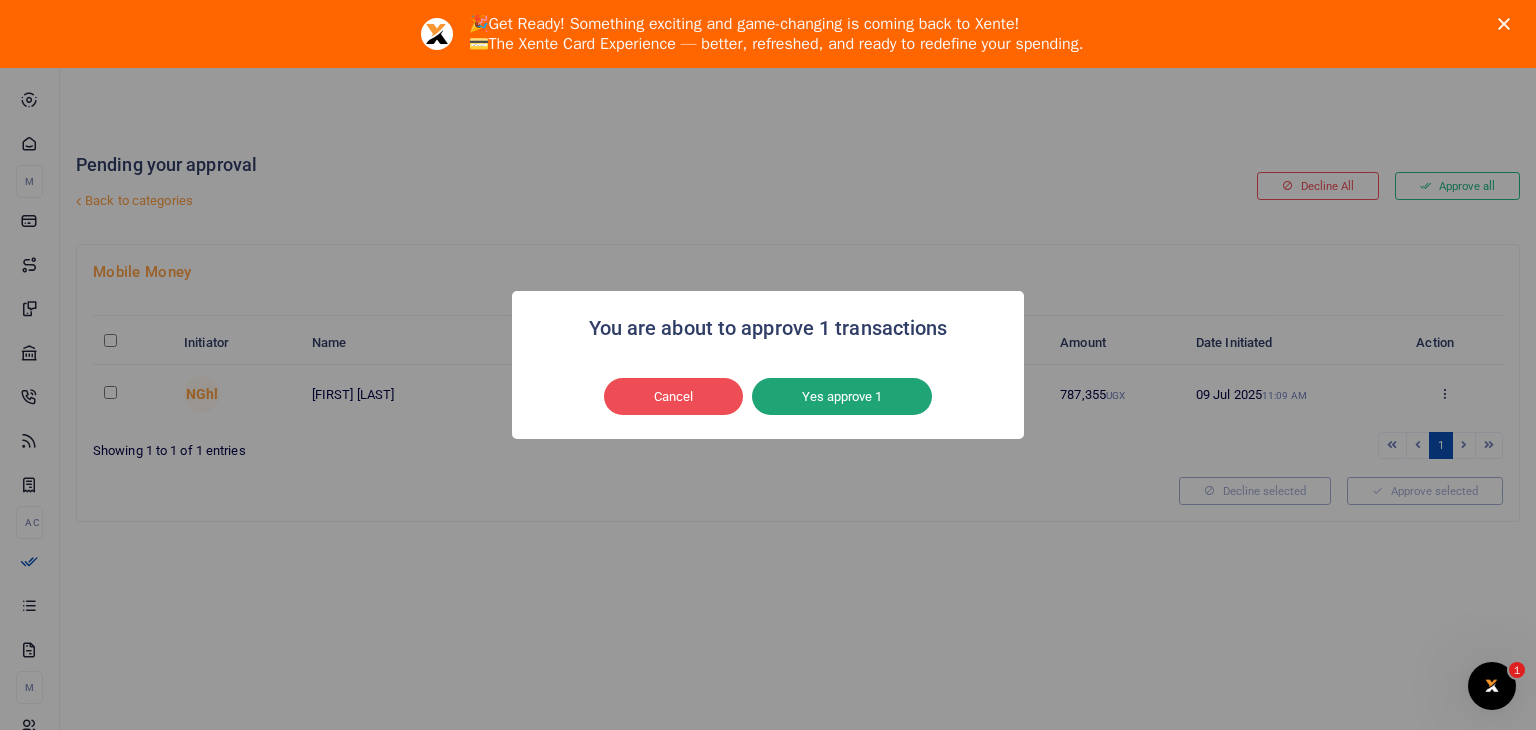click on "Yes approve 1" at bounding box center (842, 397) 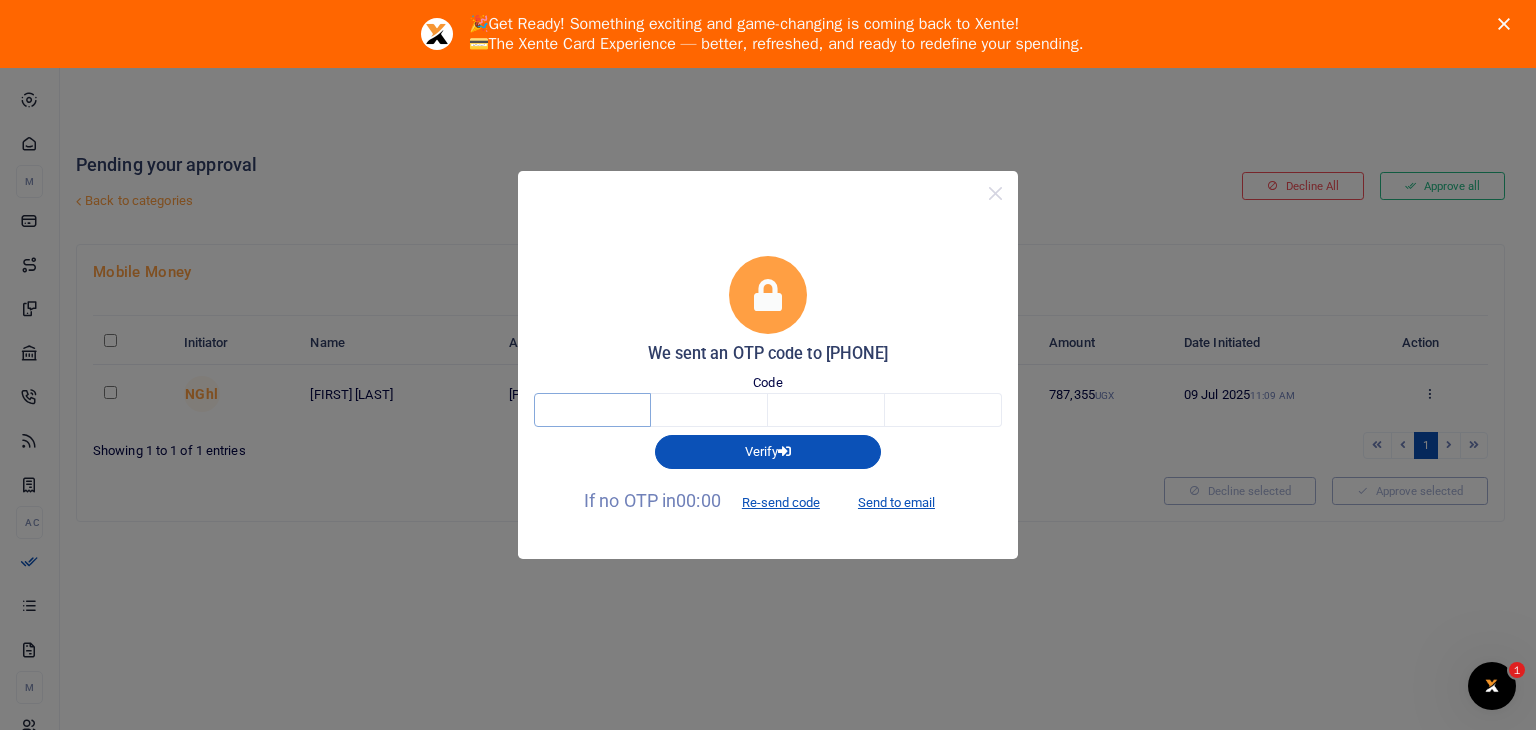click at bounding box center (592, 410) 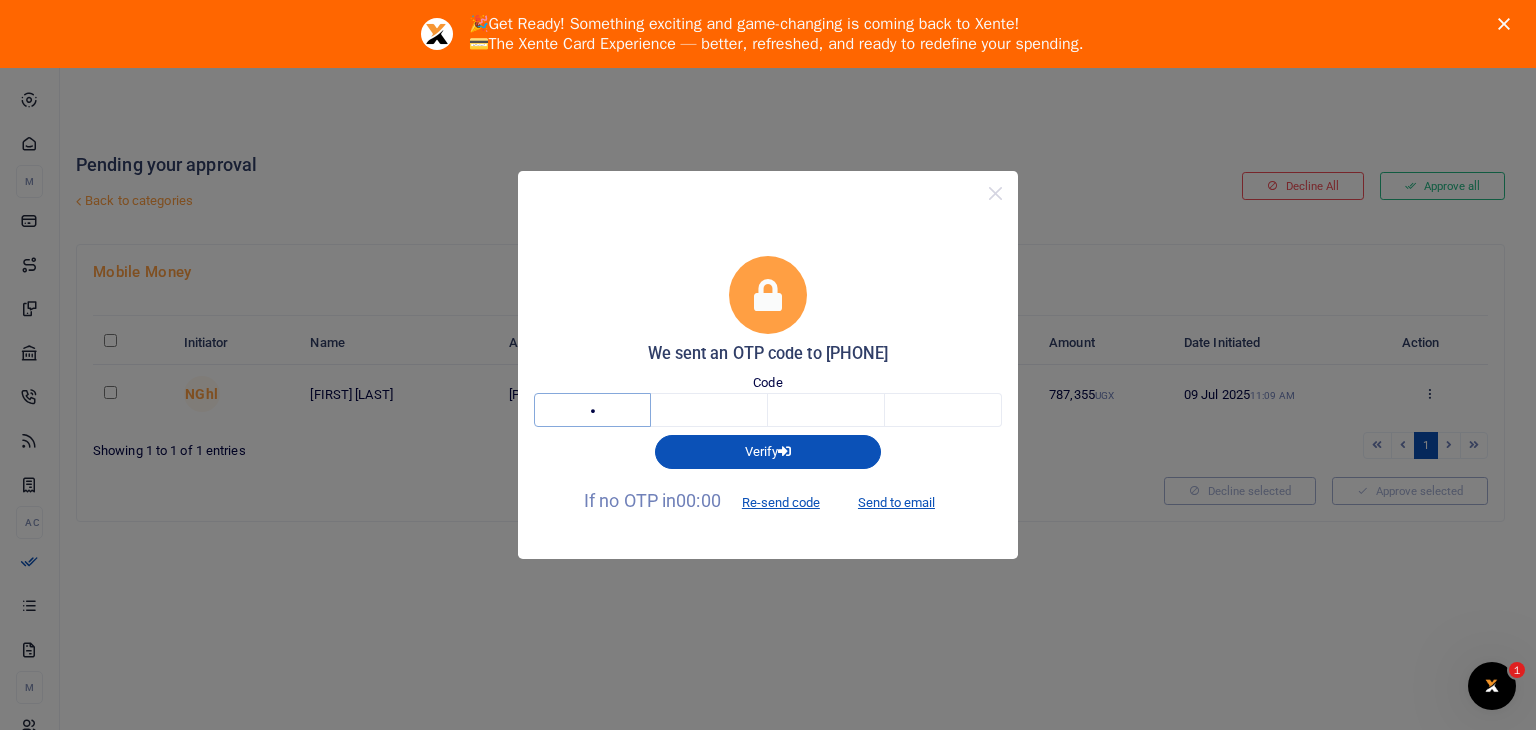 type on "5" 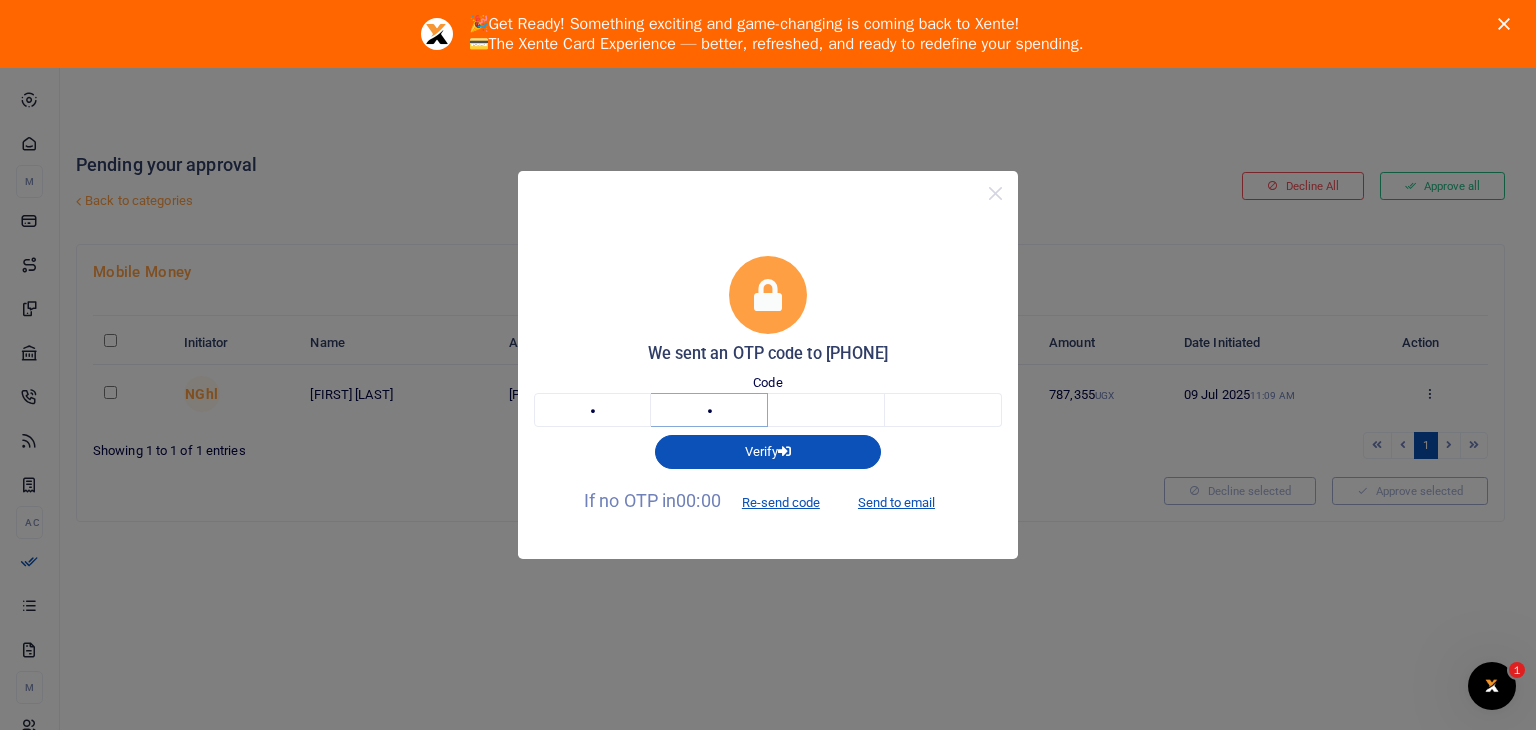 type on "9" 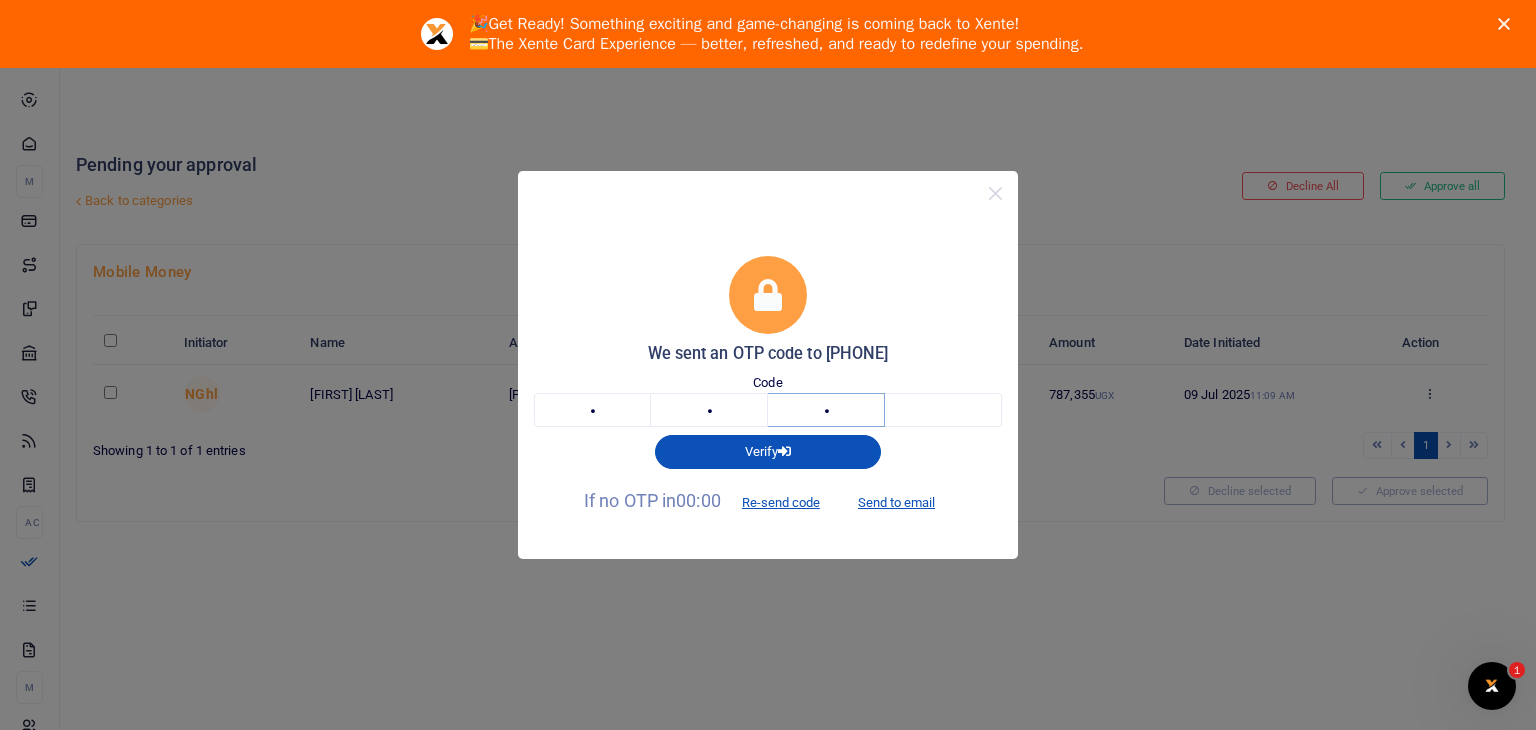 type on "4" 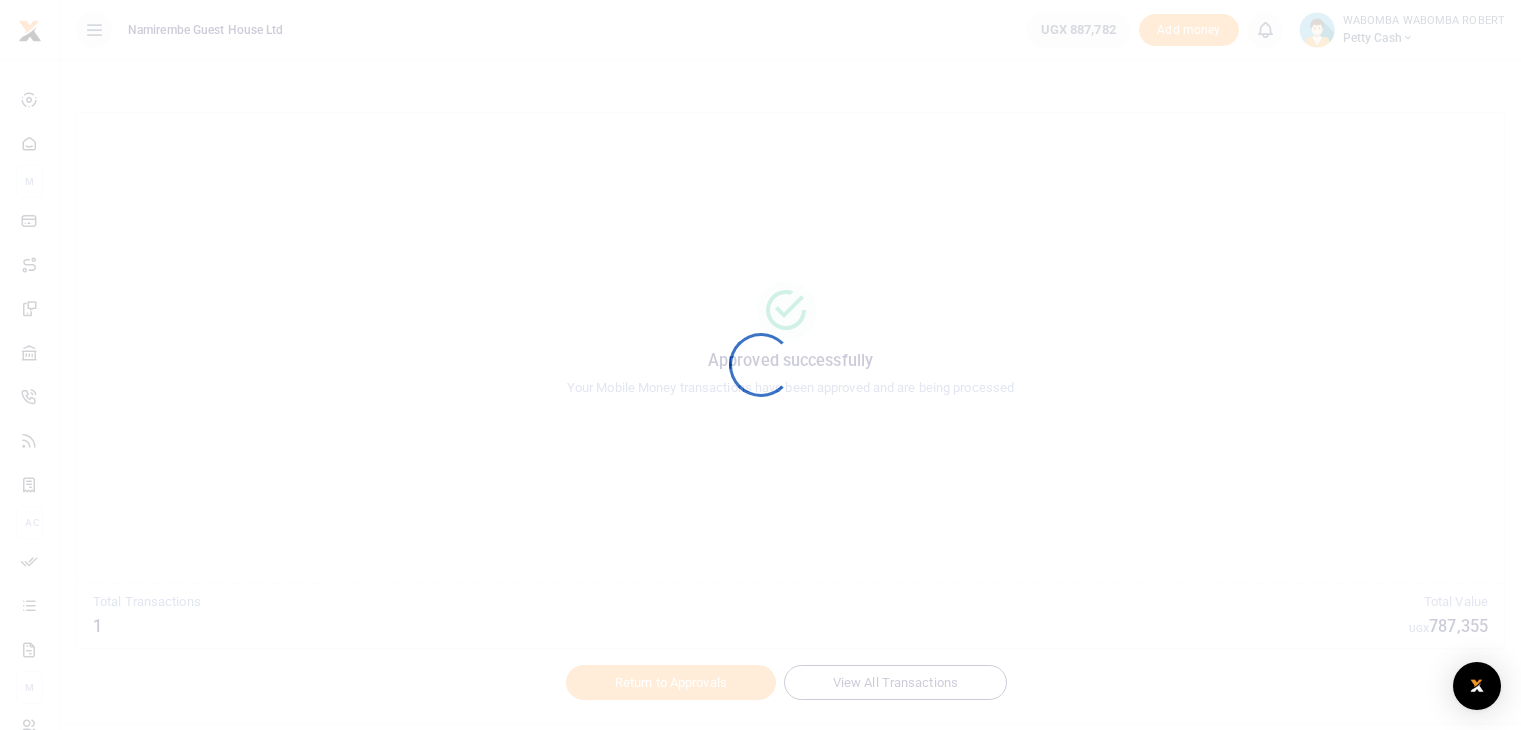 scroll, scrollTop: 0, scrollLeft: 0, axis: both 